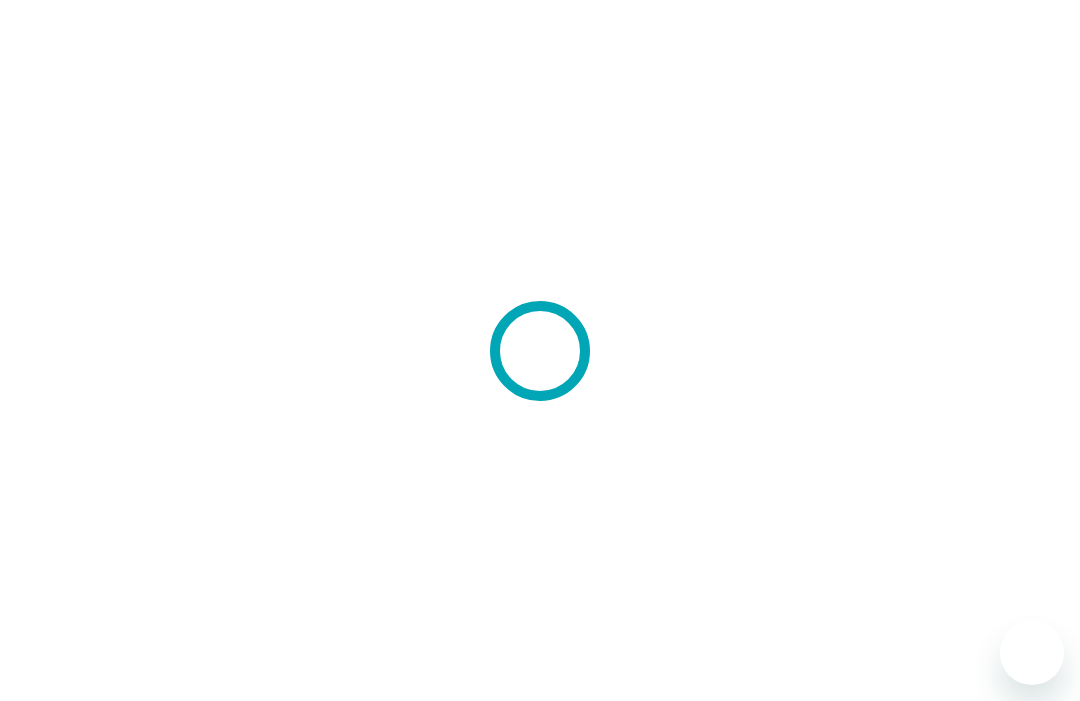 scroll, scrollTop: 0, scrollLeft: 0, axis: both 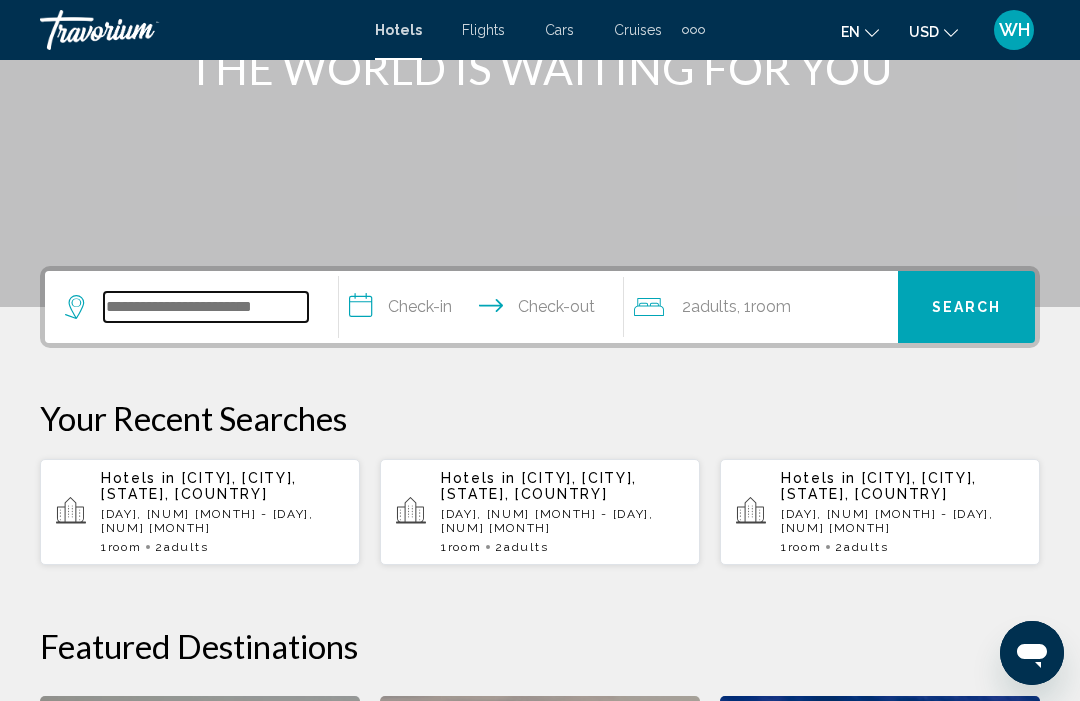 click at bounding box center [206, 307] 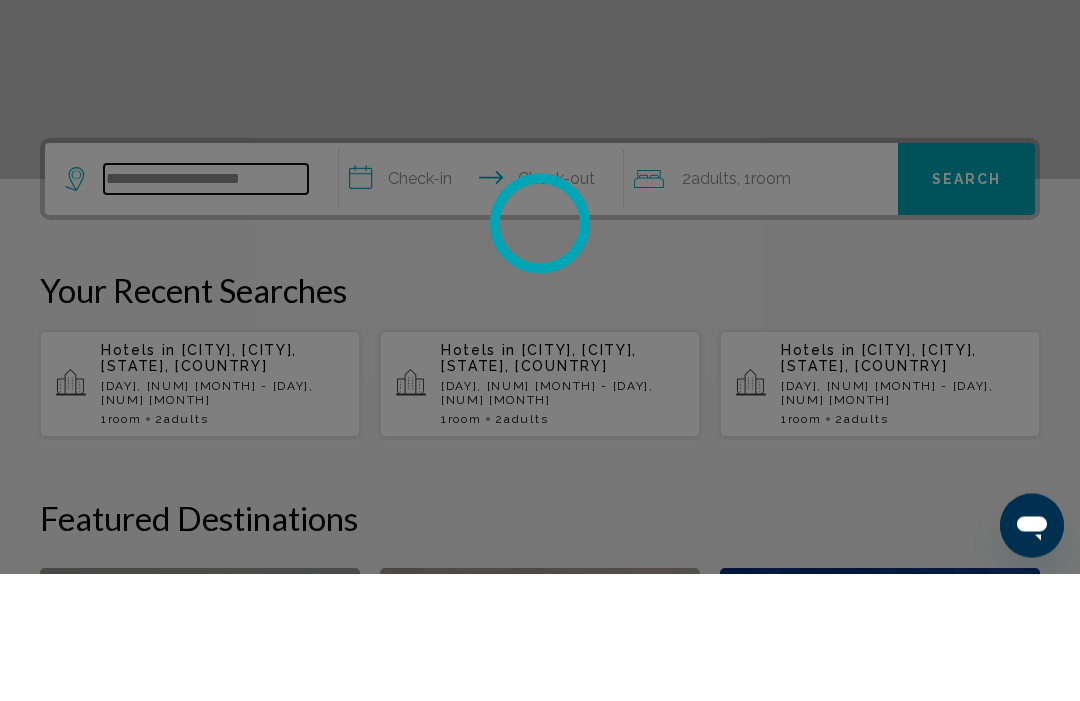 type on "**********" 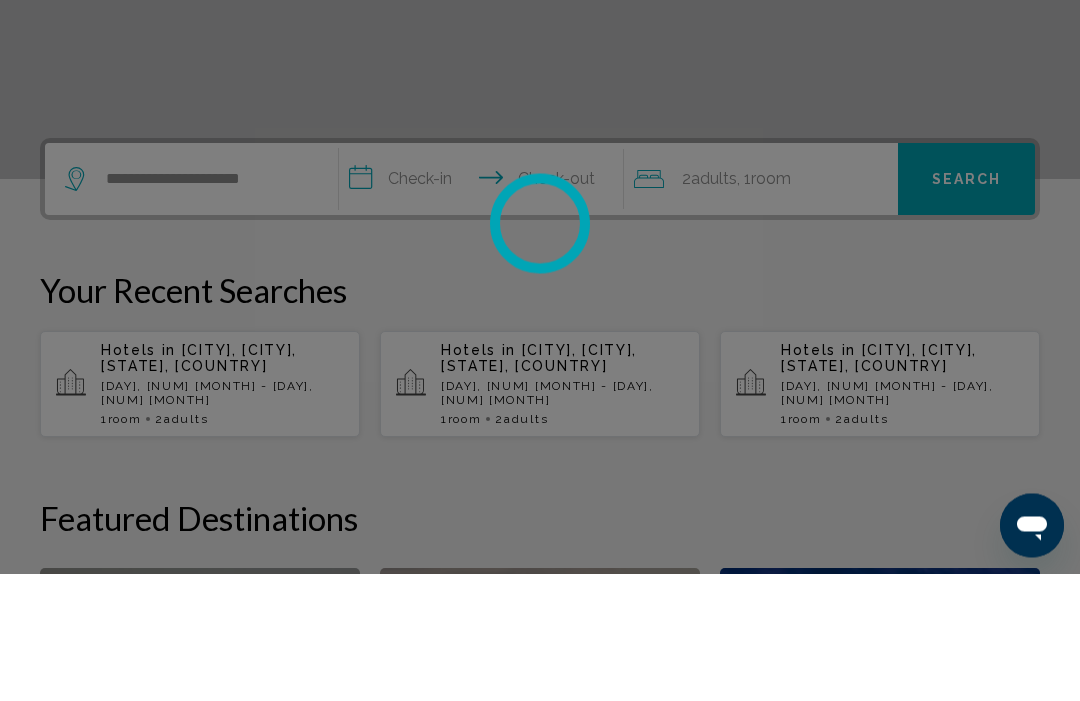 click at bounding box center [540, 350] 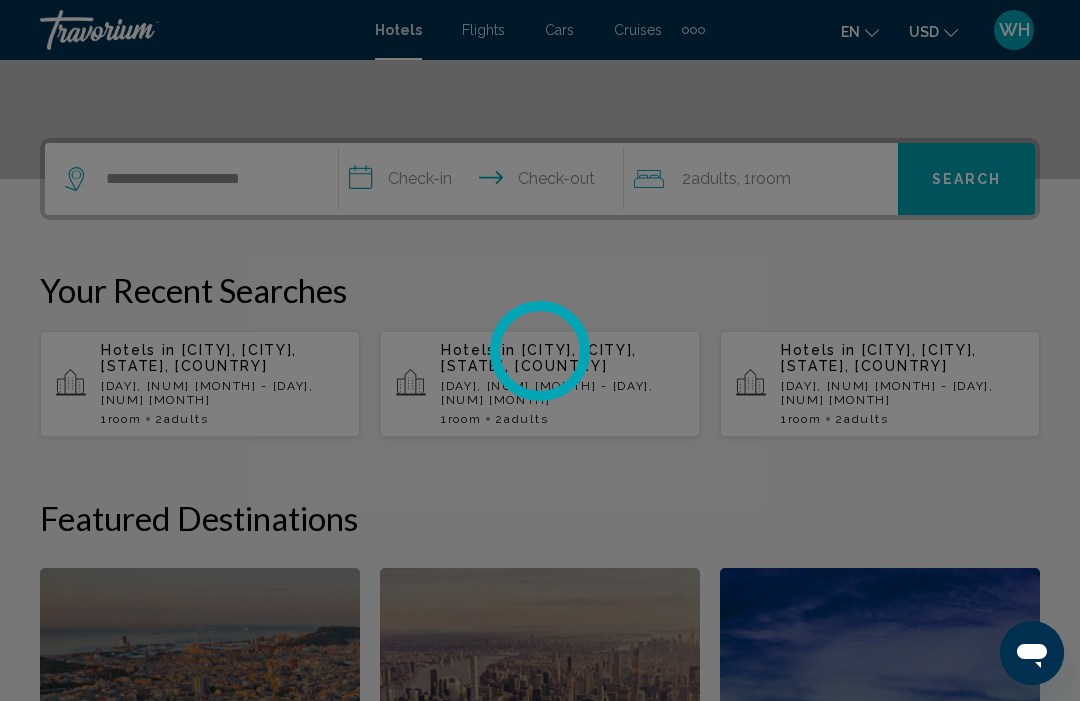 click at bounding box center (540, 350) 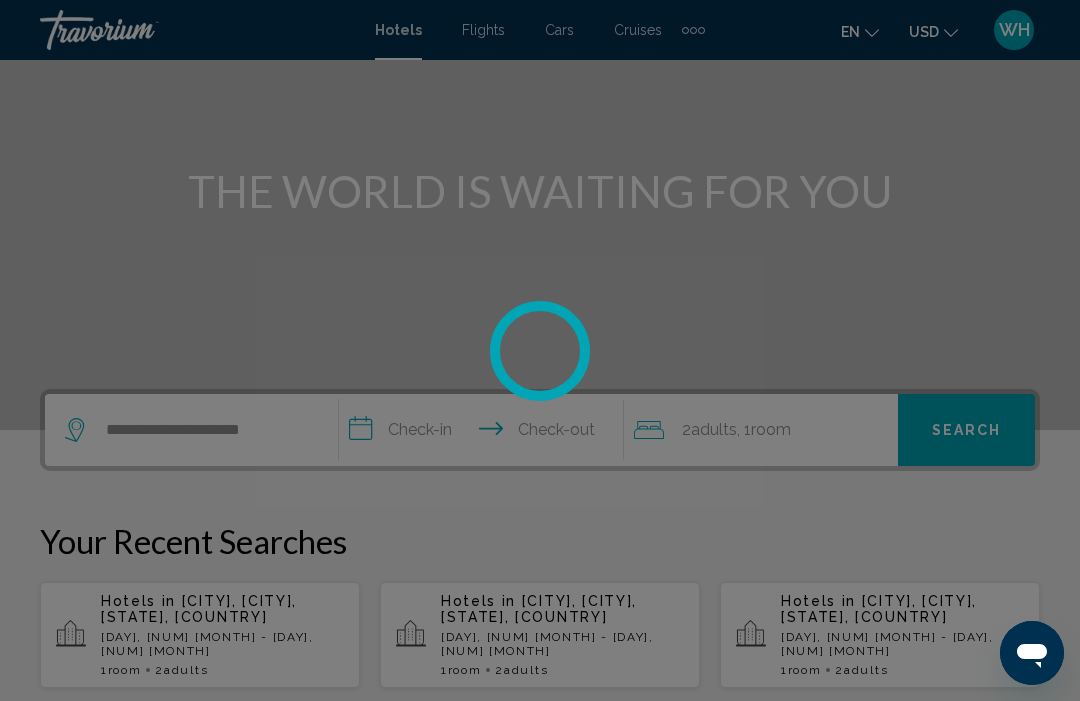 scroll, scrollTop: 168, scrollLeft: 0, axis: vertical 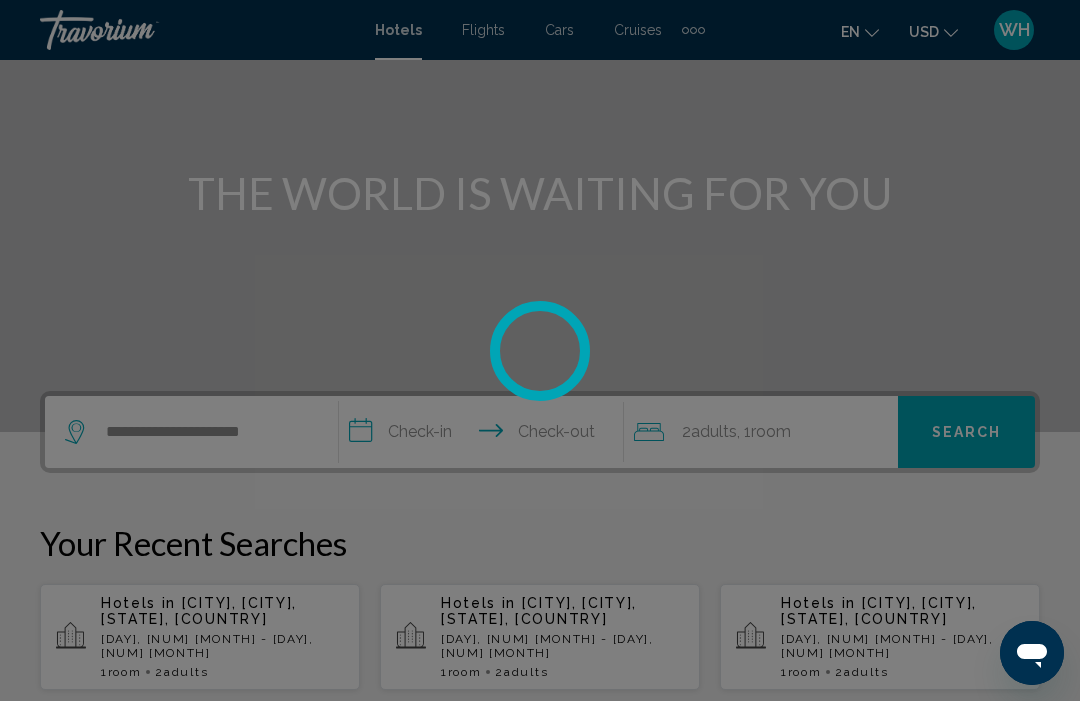 click at bounding box center [540, 350] 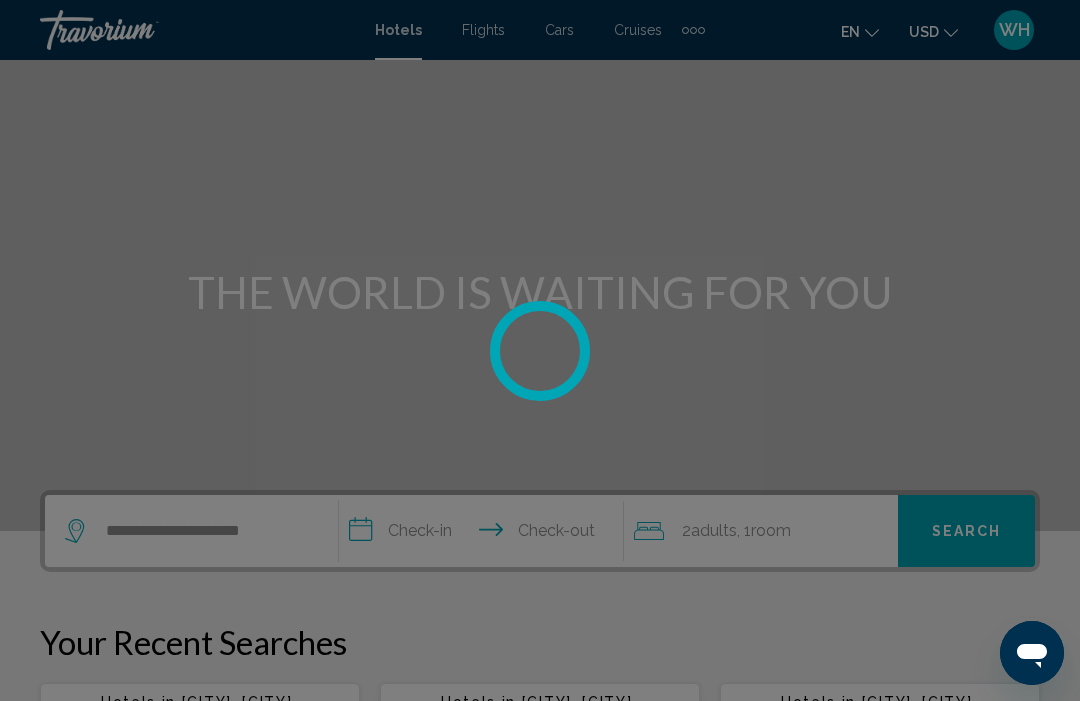 scroll, scrollTop: 0, scrollLeft: 0, axis: both 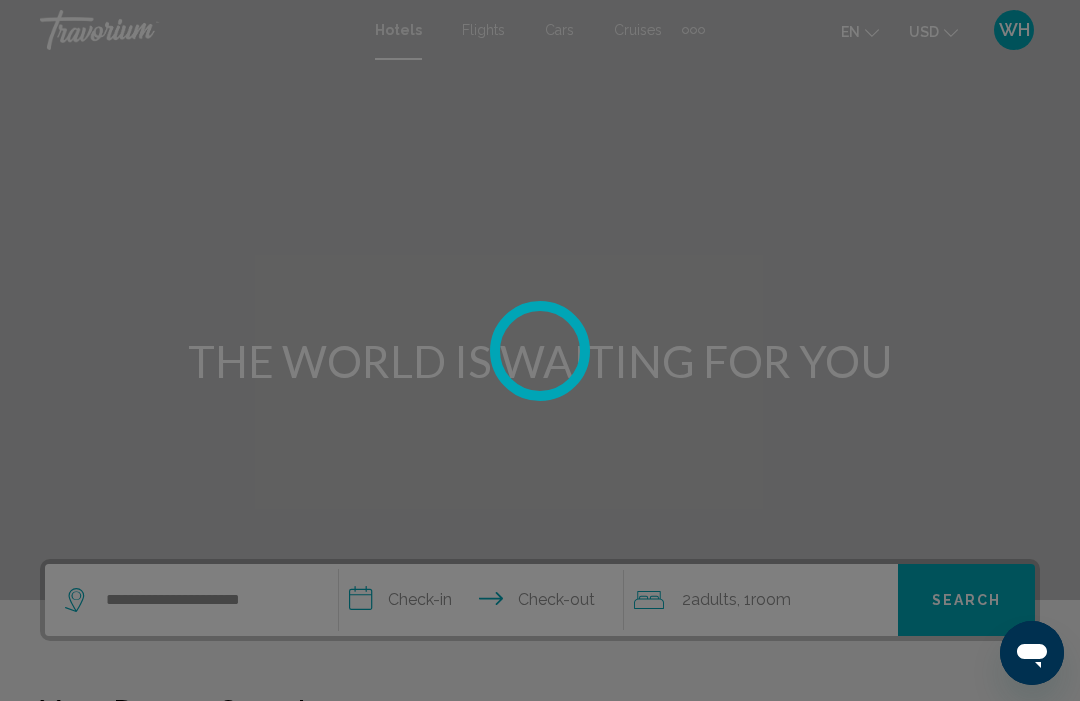 click at bounding box center [540, 350] 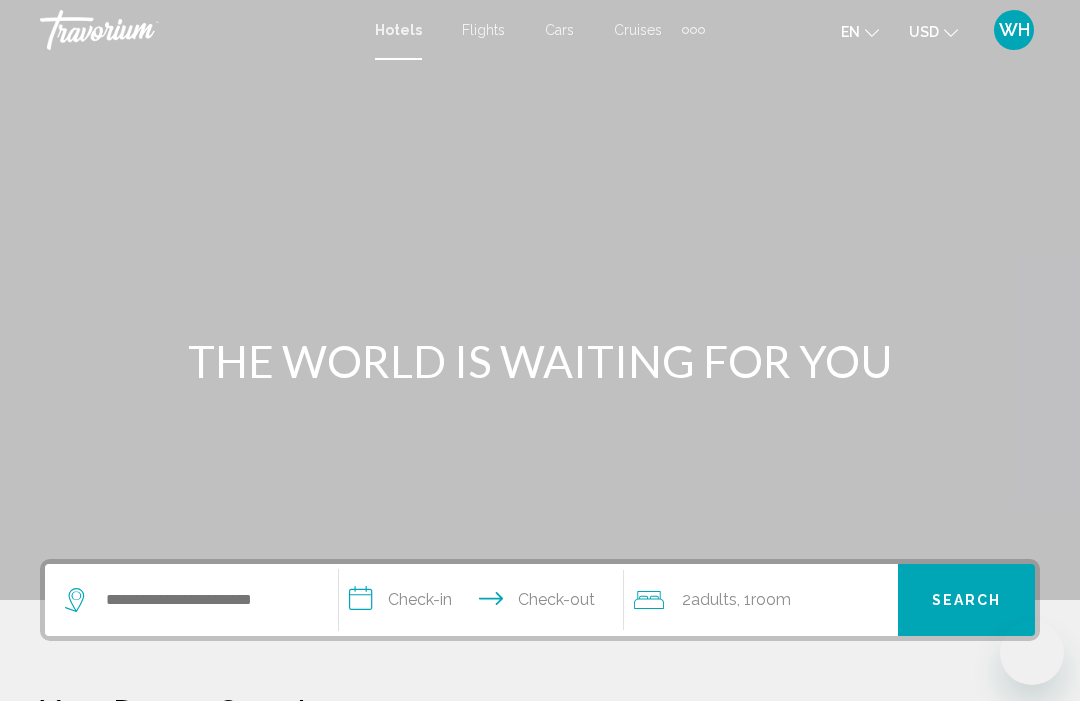 scroll, scrollTop: 0, scrollLeft: 0, axis: both 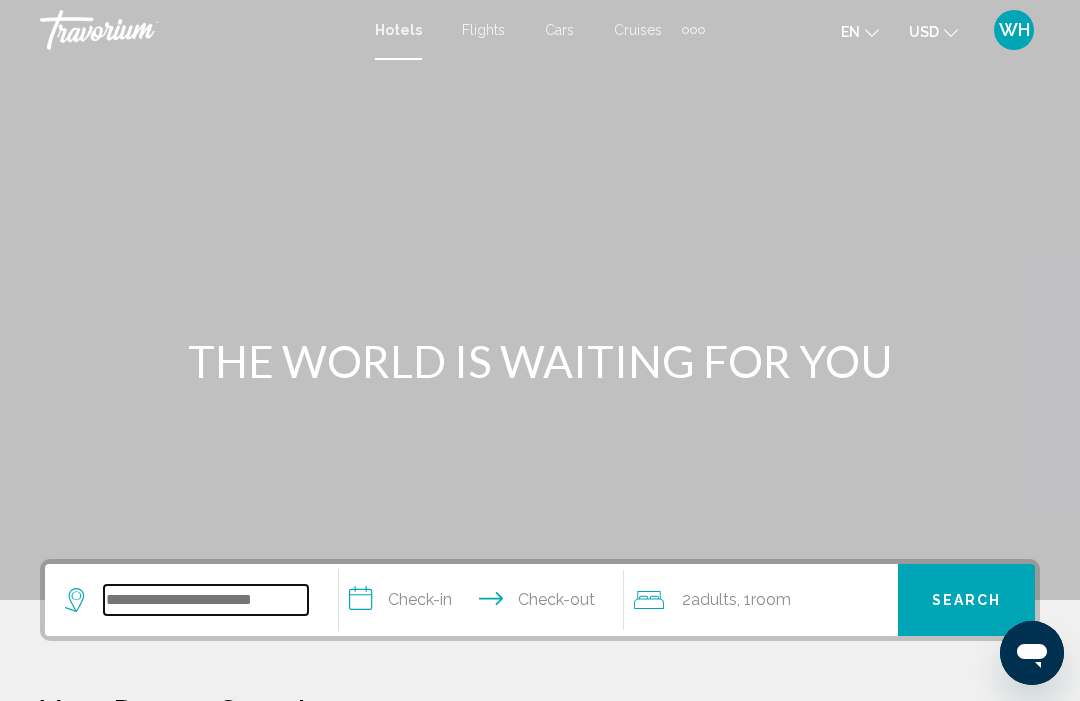 click at bounding box center [206, 600] 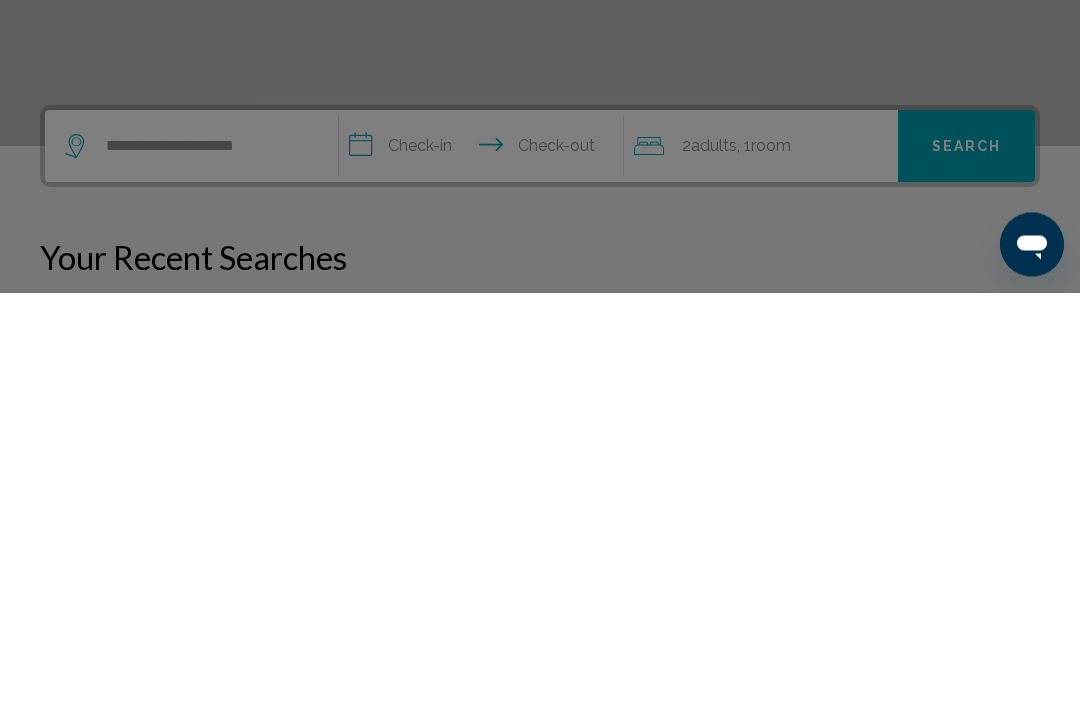 click at bounding box center [540, 350] 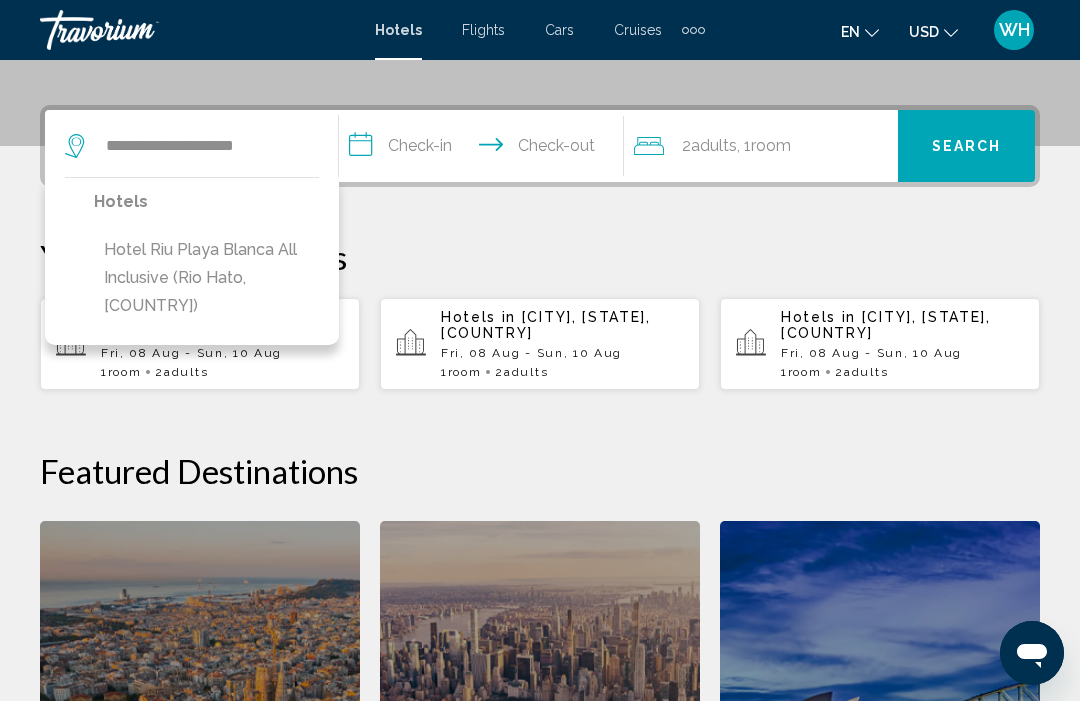 scroll, scrollTop: 455, scrollLeft: 0, axis: vertical 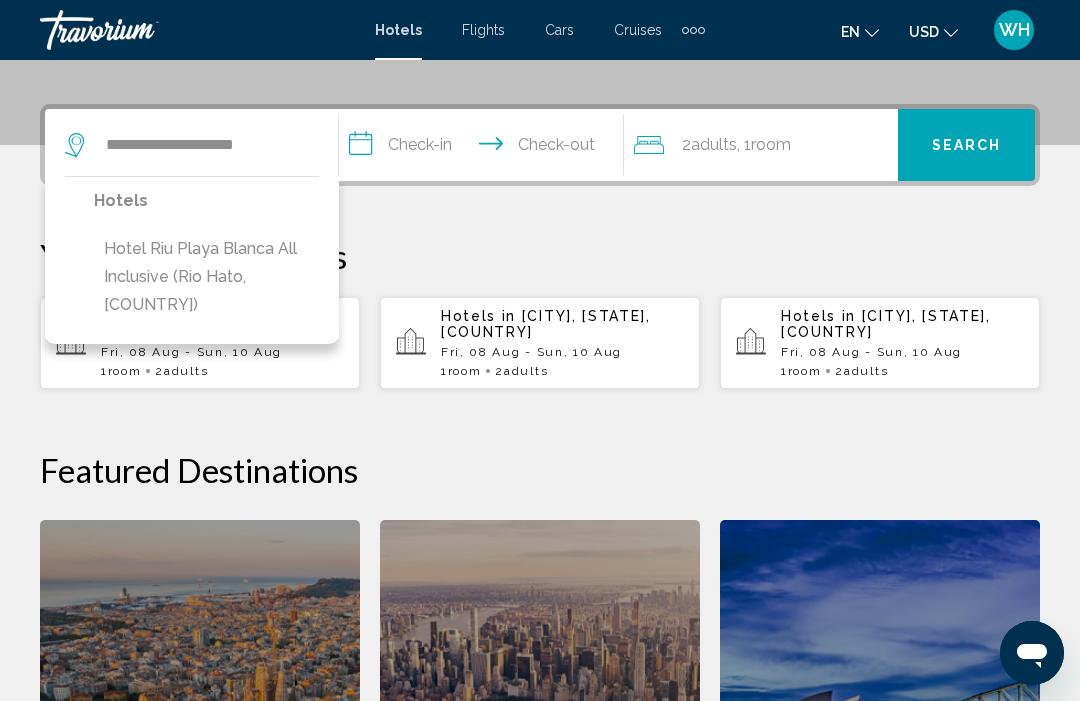 click on "Hotel Riu Playa Blanca All Inclusive (Rio Hato, [COUNTRY])" at bounding box center [206, 277] 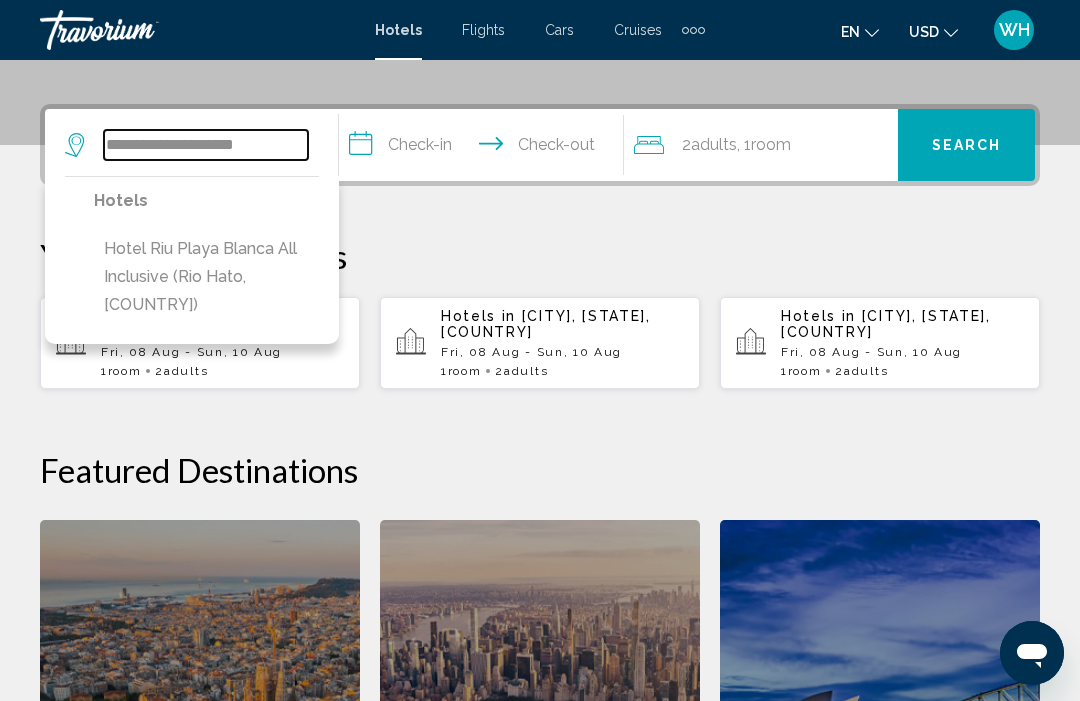 type on "**********" 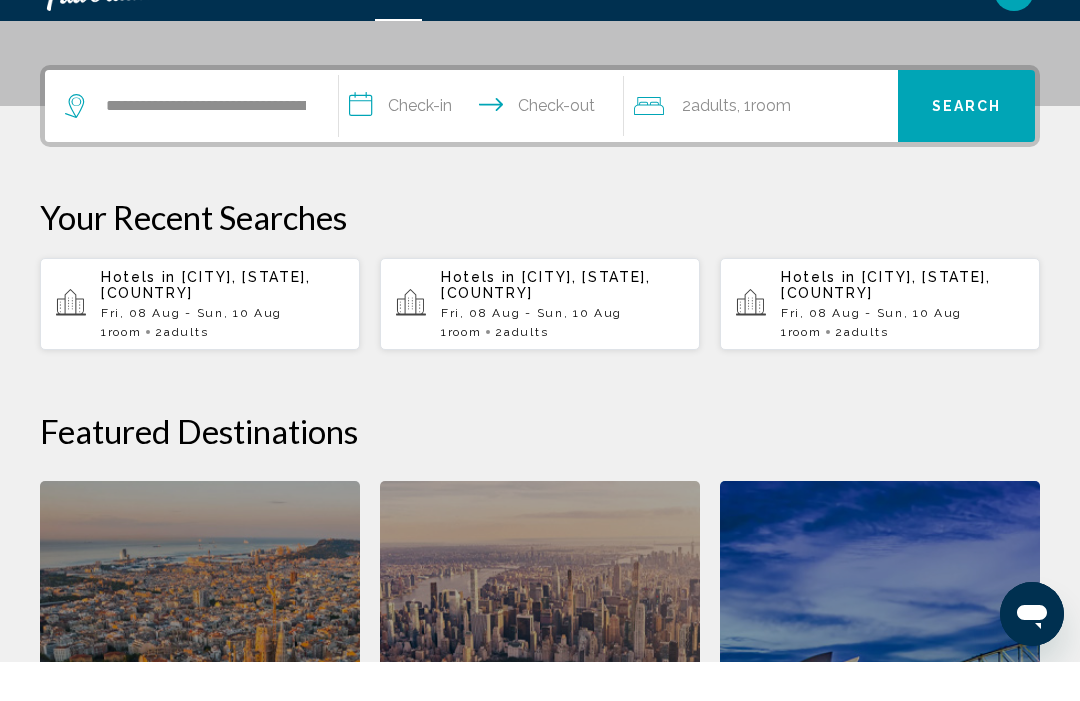 click on "**********" at bounding box center [485, 148] 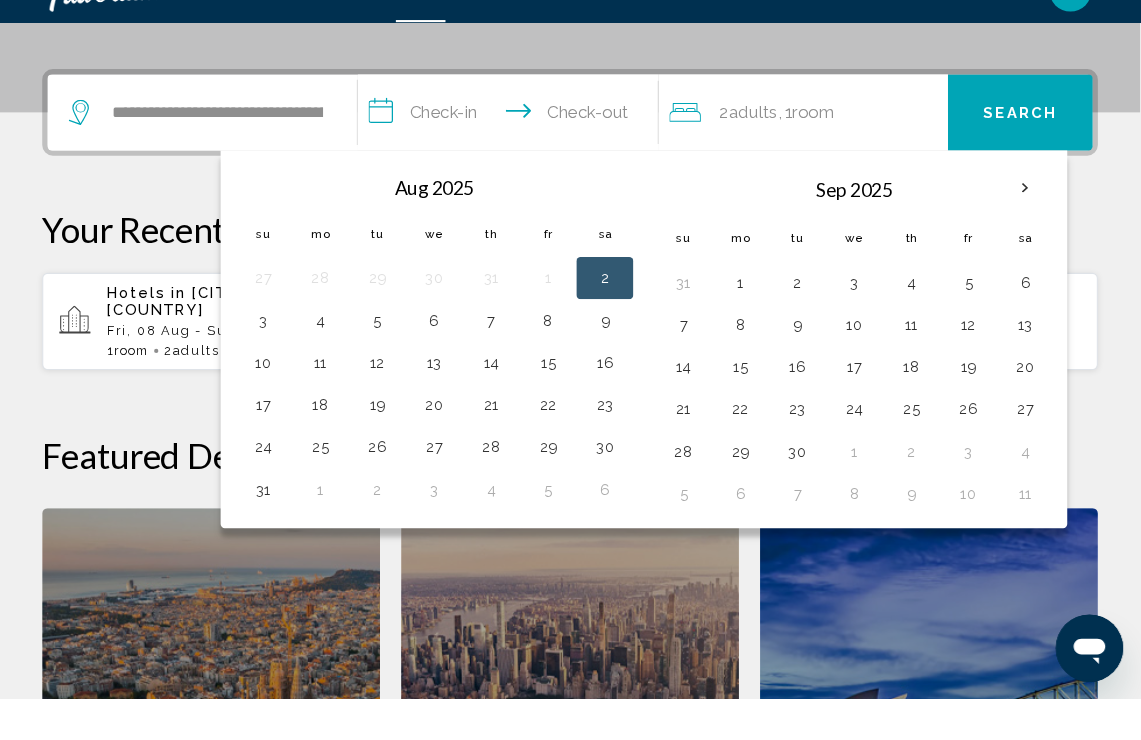 scroll, scrollTop: 494, scrollLeft: 0, axis: vertical 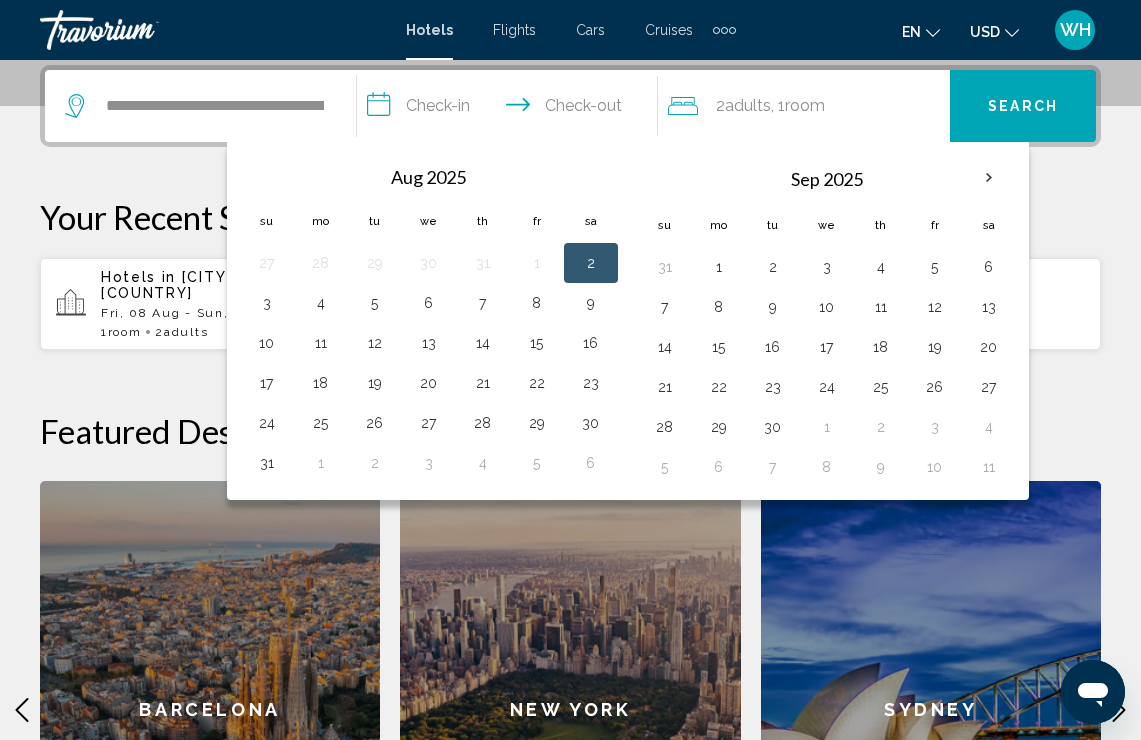 click at bounding box center [989, 178] 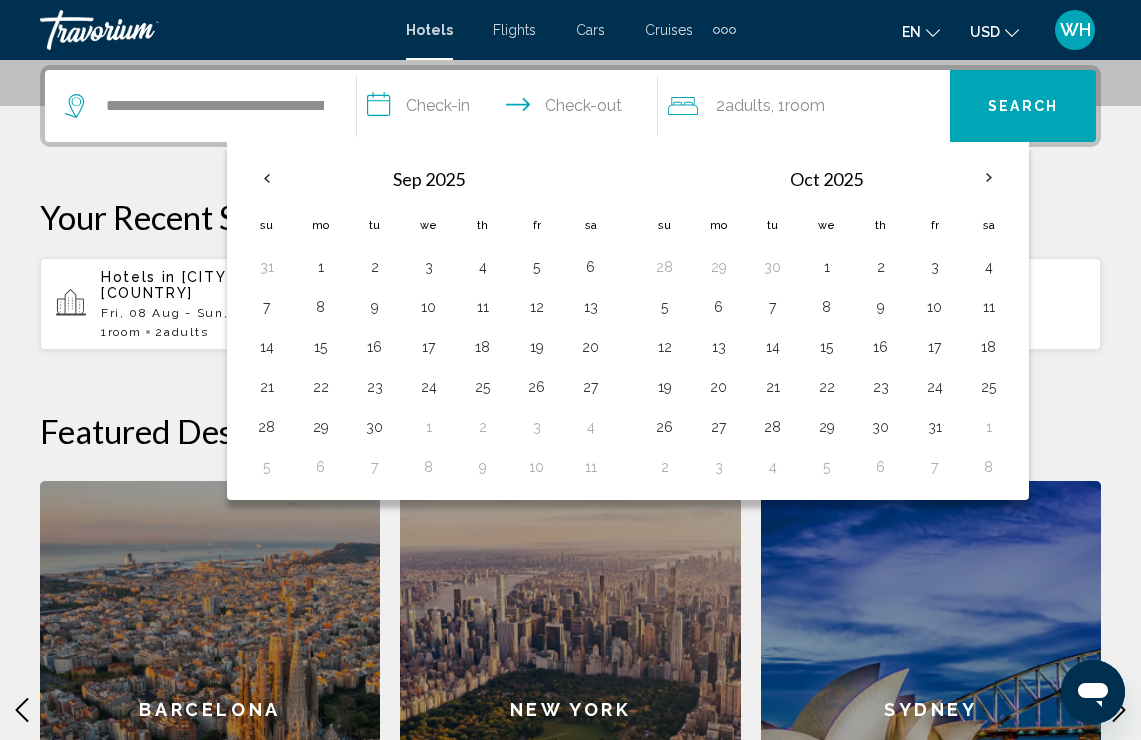 click on "15" at bounding box center (827, 347) 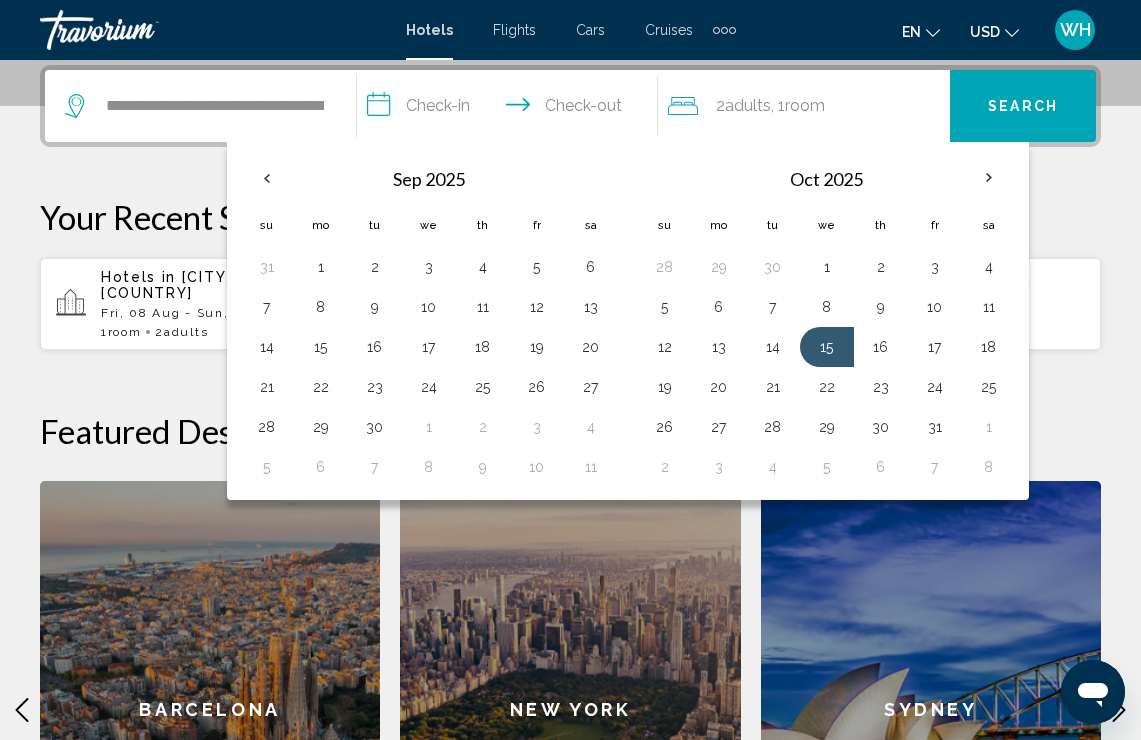 click on "19" at bounding box center [665, 387] 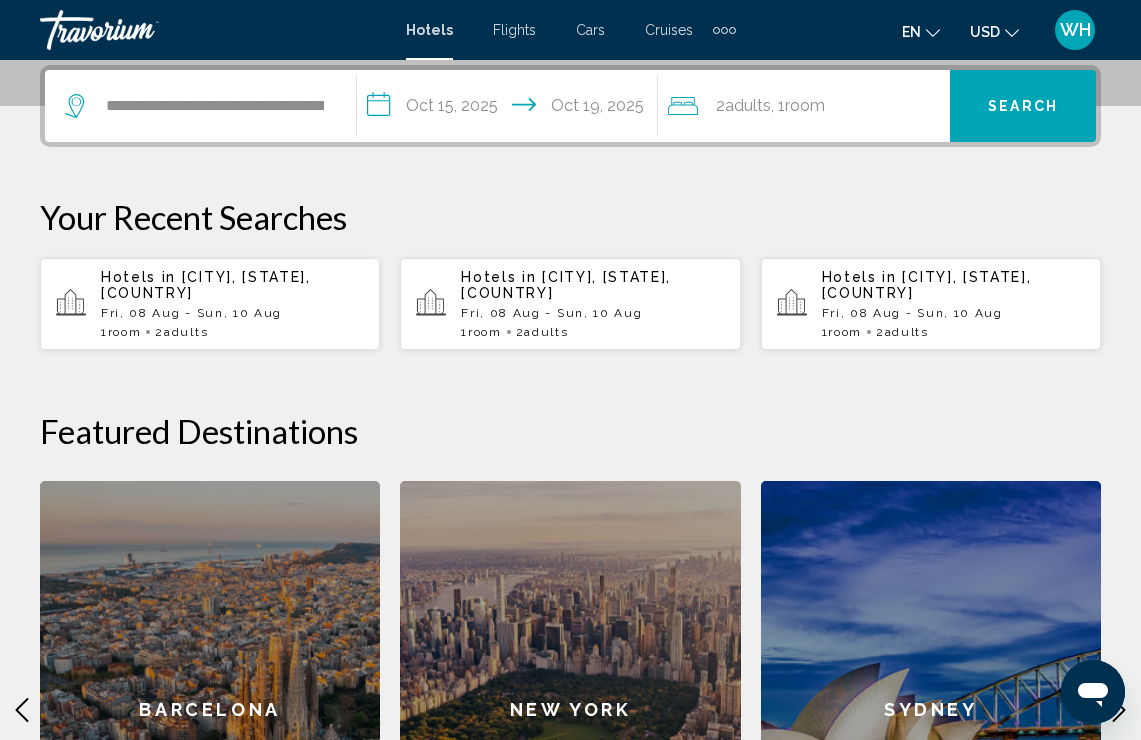 click on "Search" at bounding box center [1023, 107] 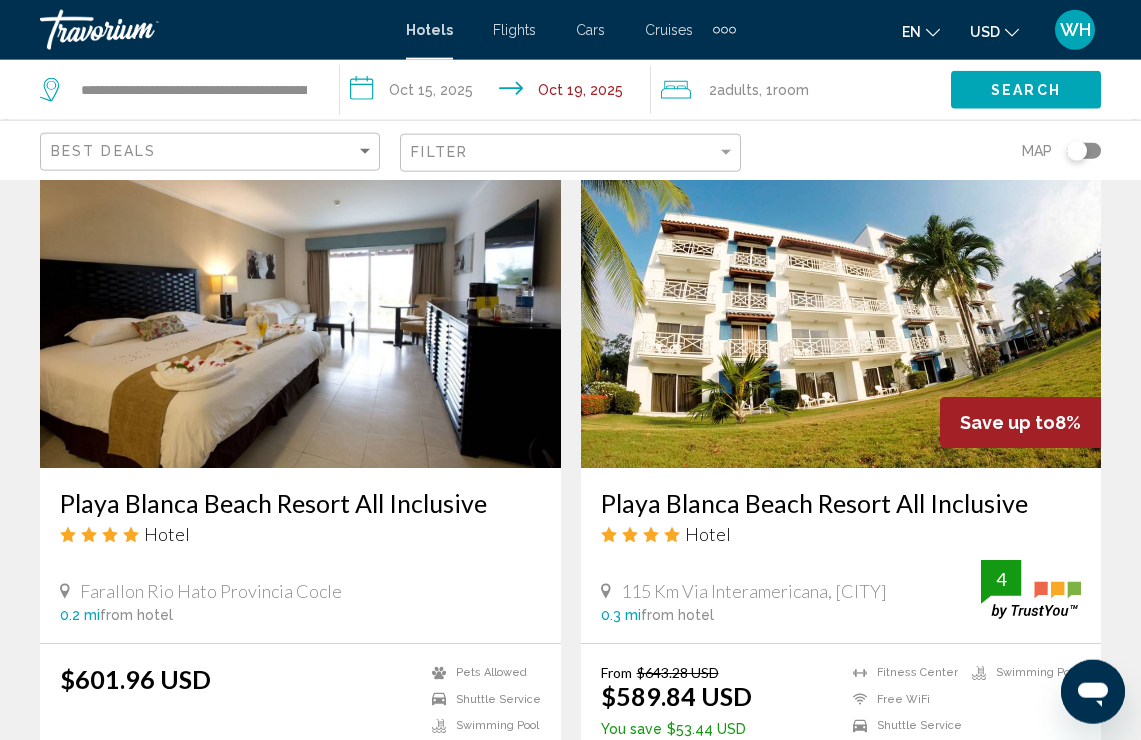 scroll, scrollTop: 817, scrollLeft: 0, axis: vertical 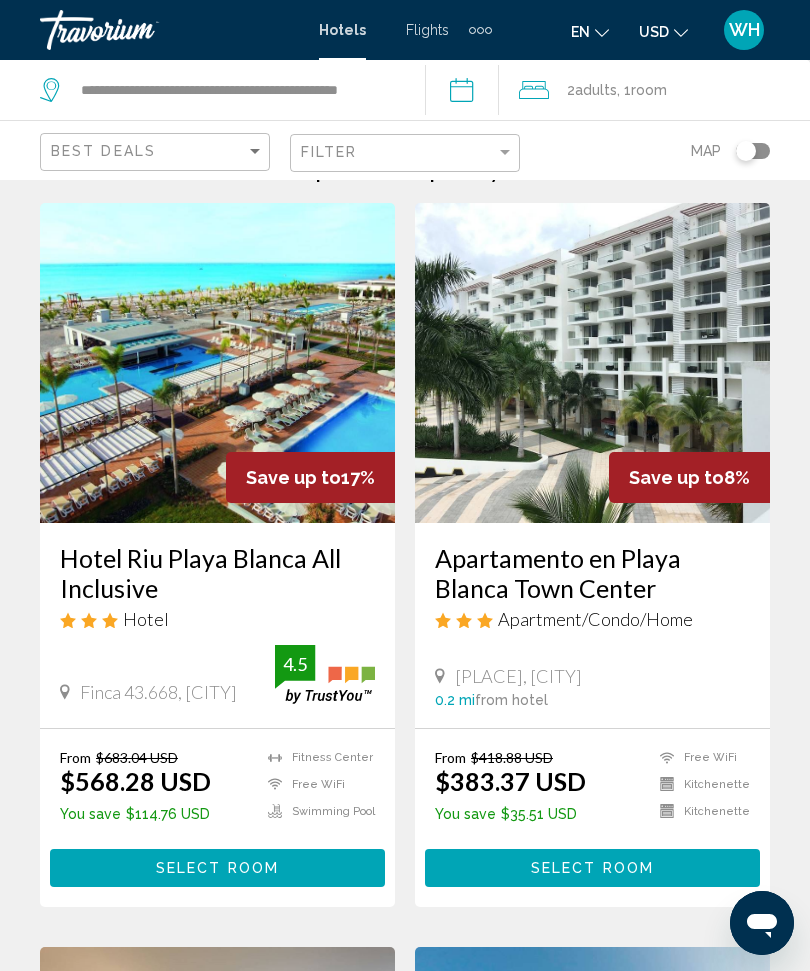 click on "Hotel Riu Playa Blanca All Inclusive" at bounding box center [217, 573] 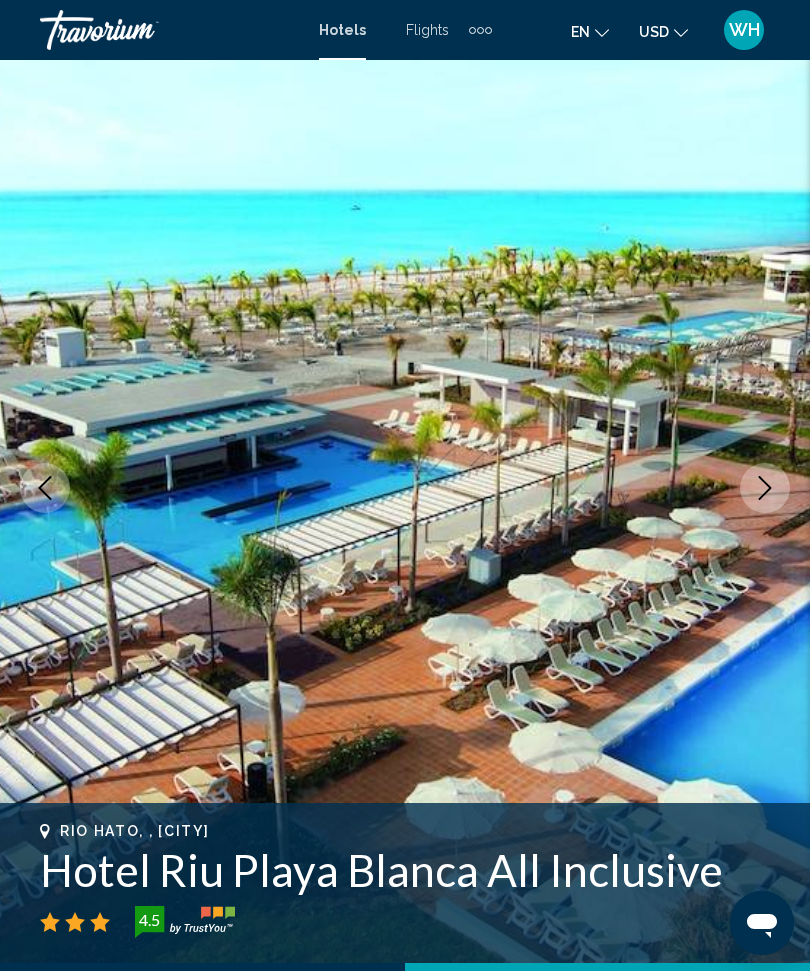 scroll, scrollTop: 0, scrollLeft: 0, axis: both 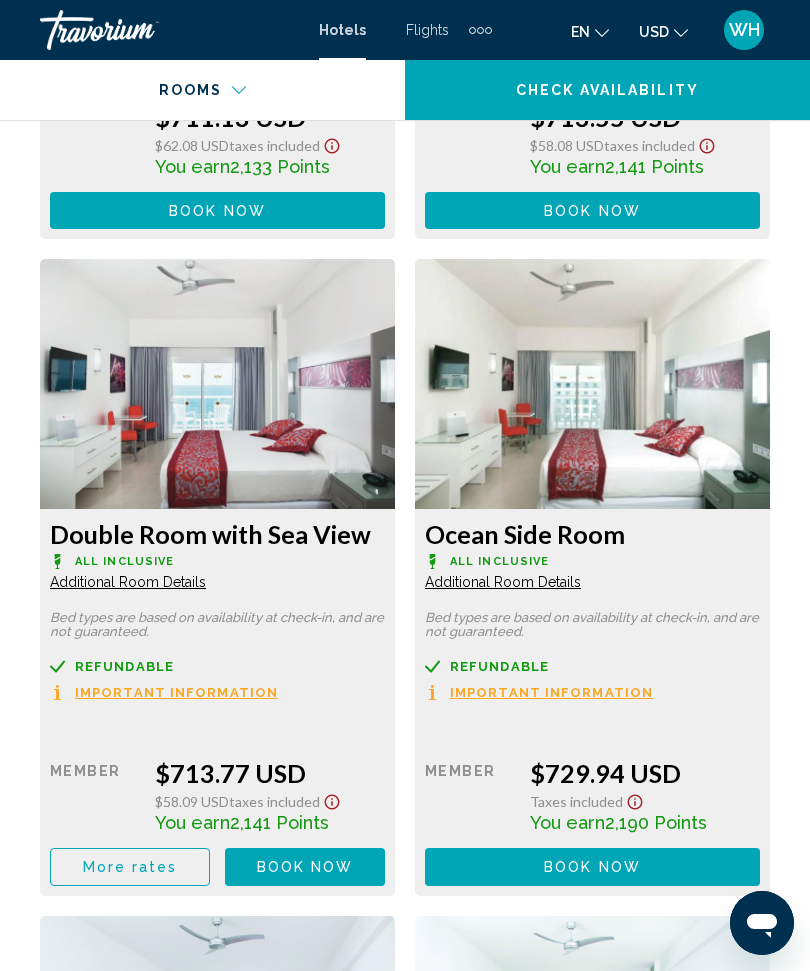 click at bounding box center (217, -2437) 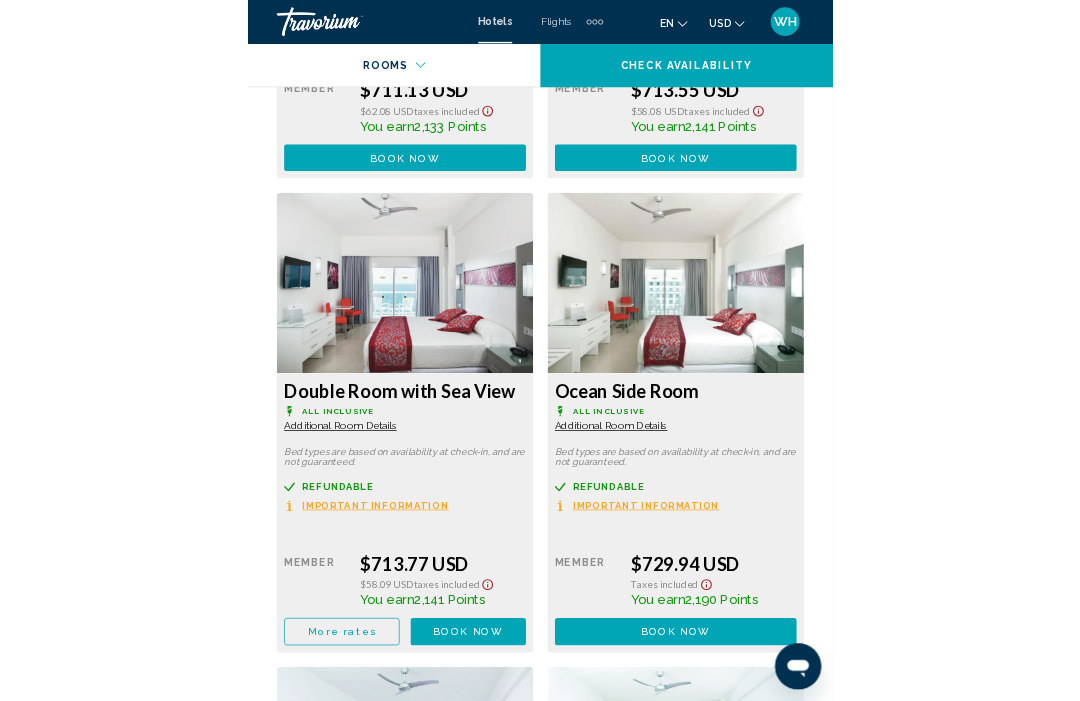 scroll, scrollTop: 5709, scrollLeft: 0, axis: vertical 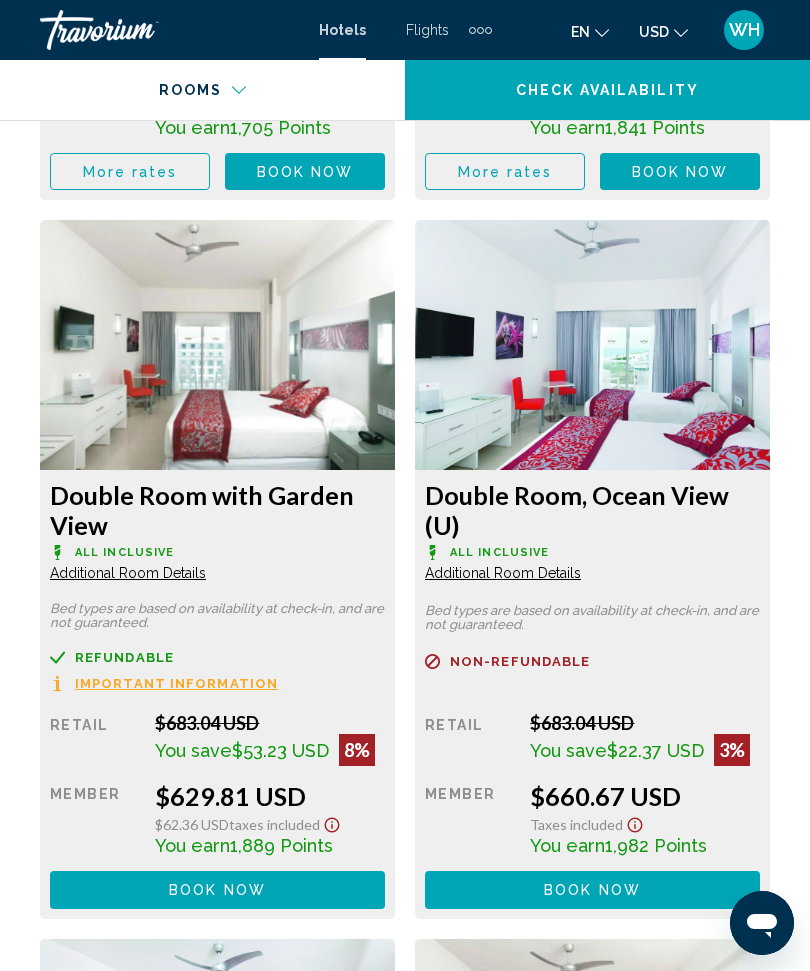 click at bounding box center (480, 30) 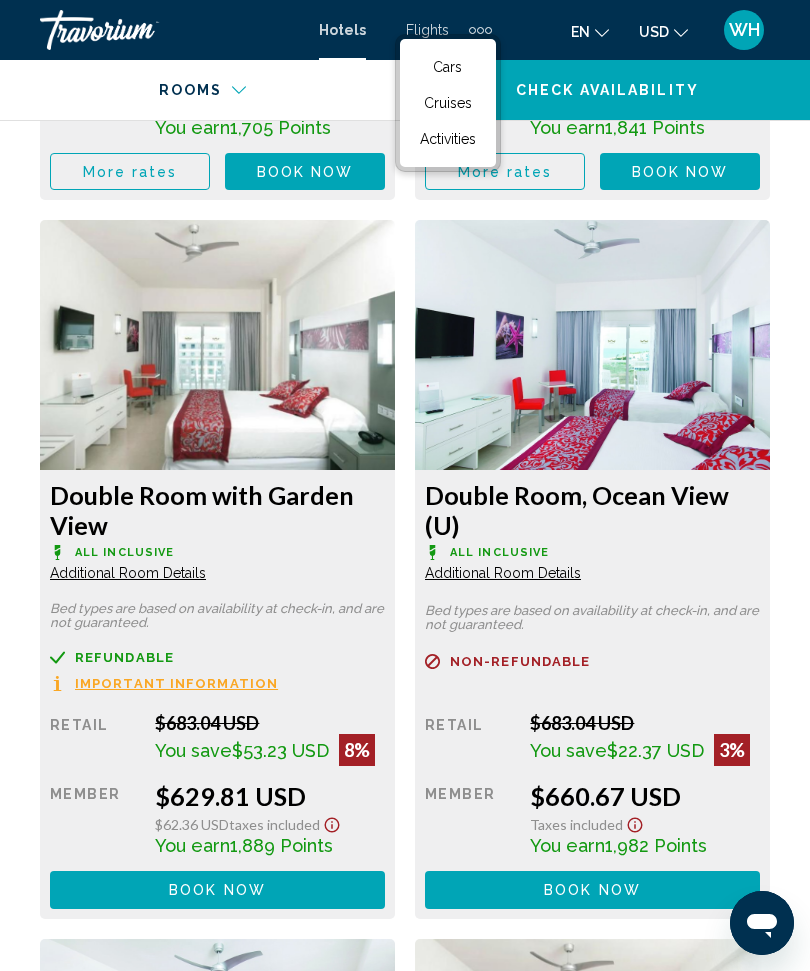 click on "Activities" at bounding box center [448, 139] 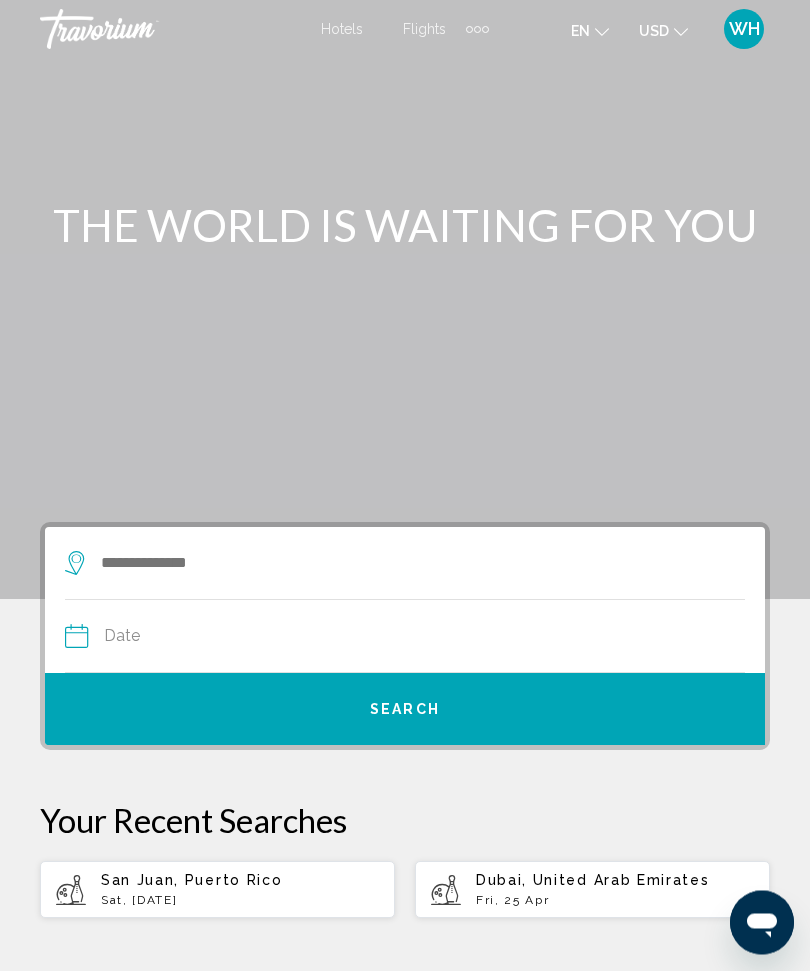 scroll, scrollTop: 0, scrollLeft: 0, axis: both 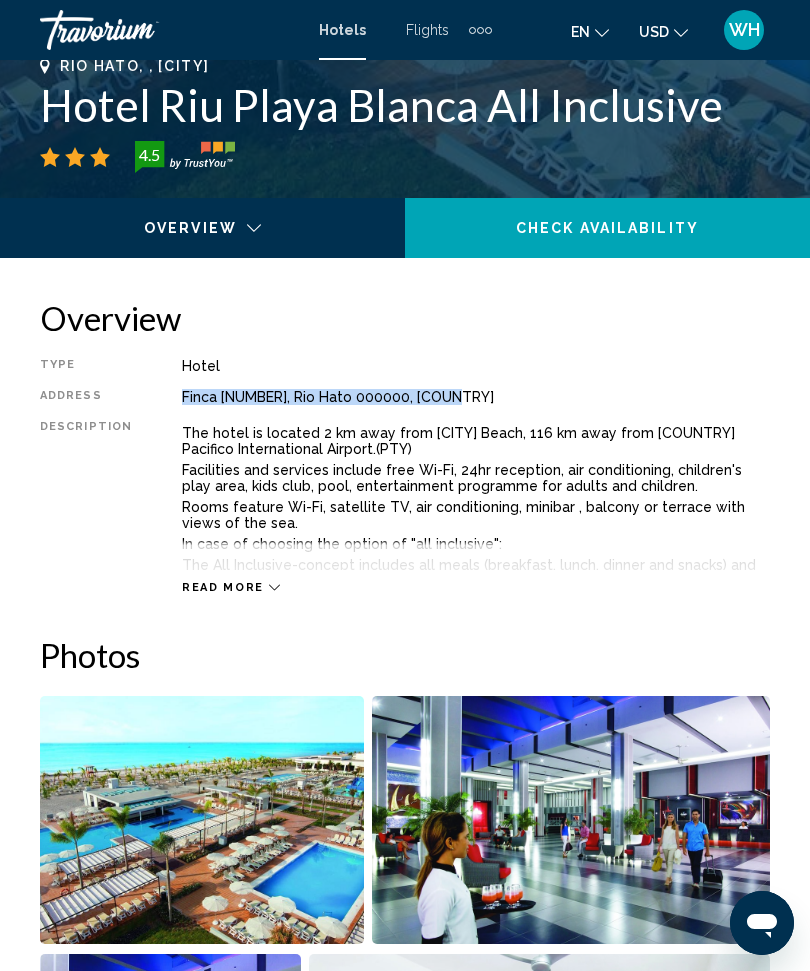 click at bounding box center (480, 30) 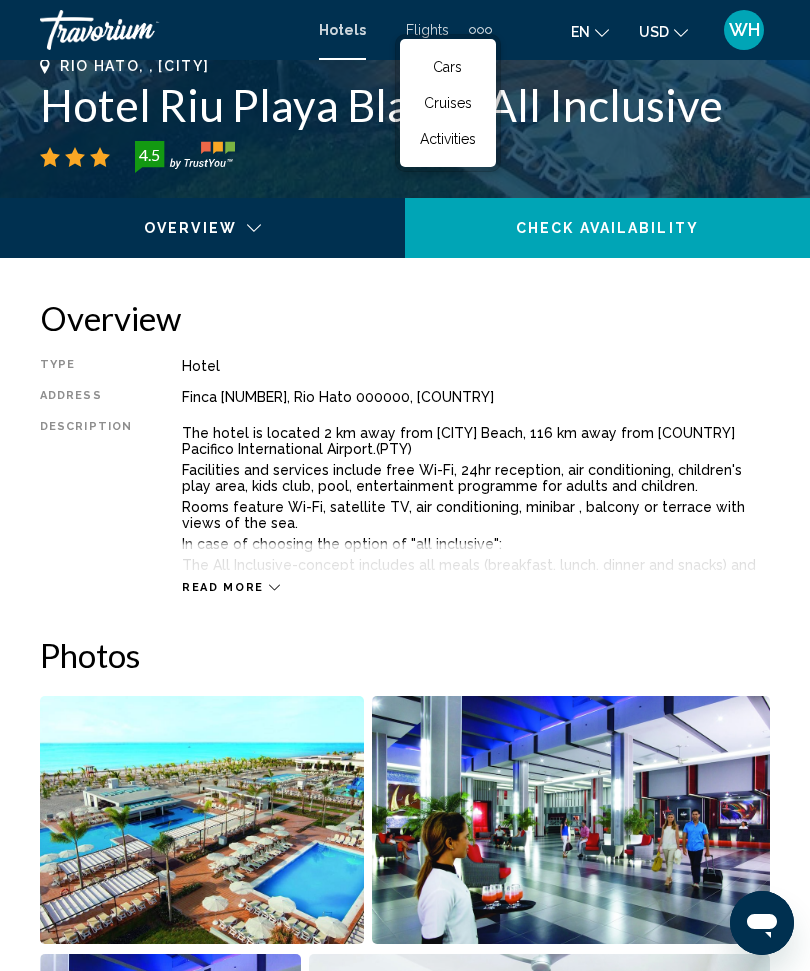 click on "Activities" at bounding box center [448, 139] 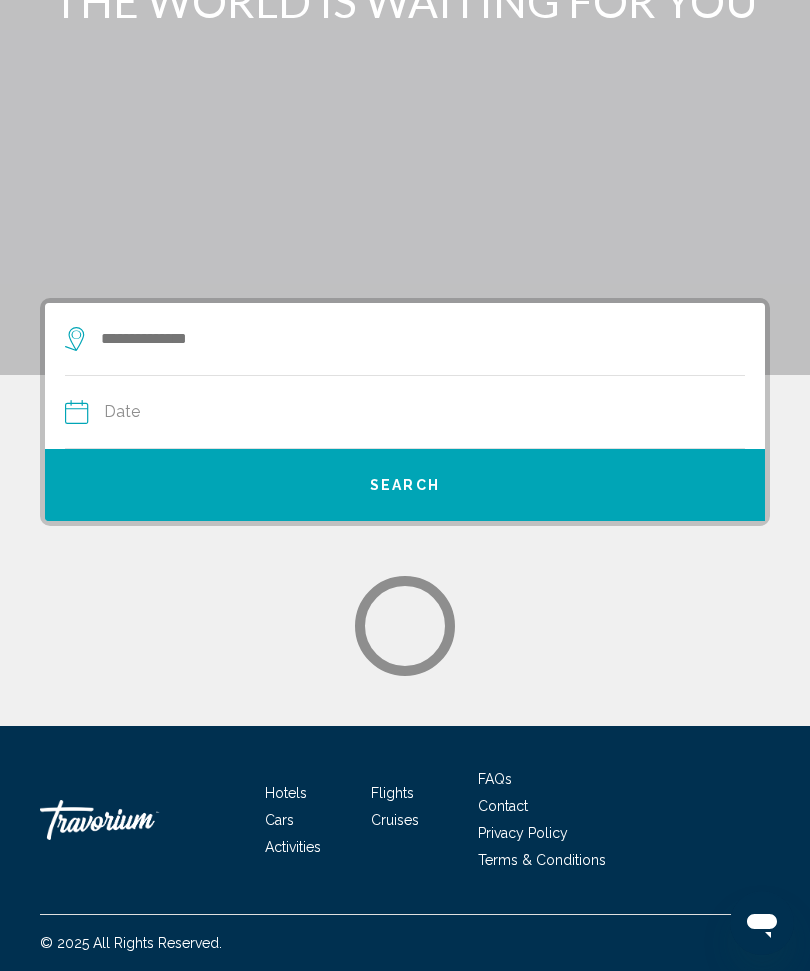 scroll, scrollTop: 0, scrollLeft: 0, axis: both 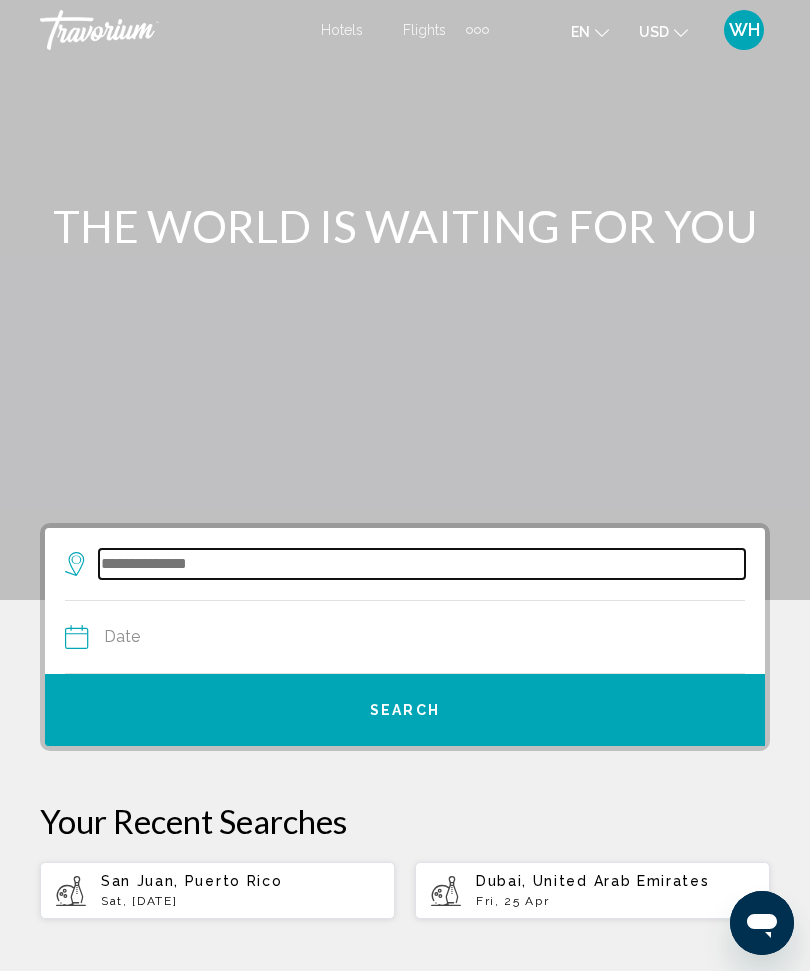 click at bounding box center (422, 564) 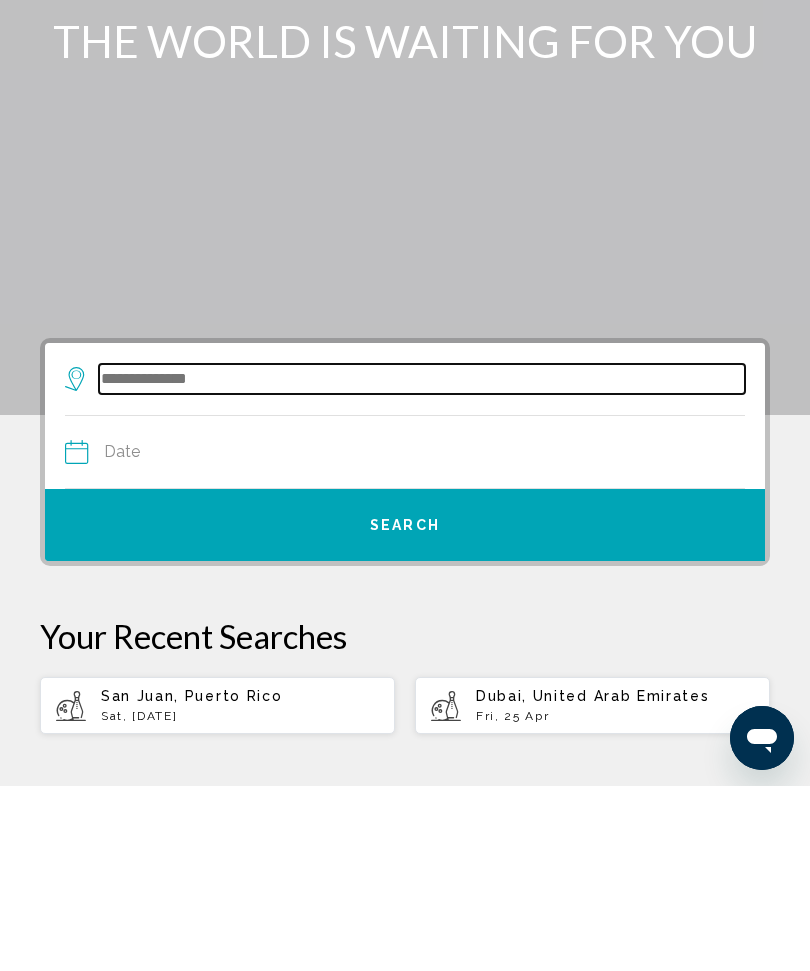 click at bounding box center [422, 564] 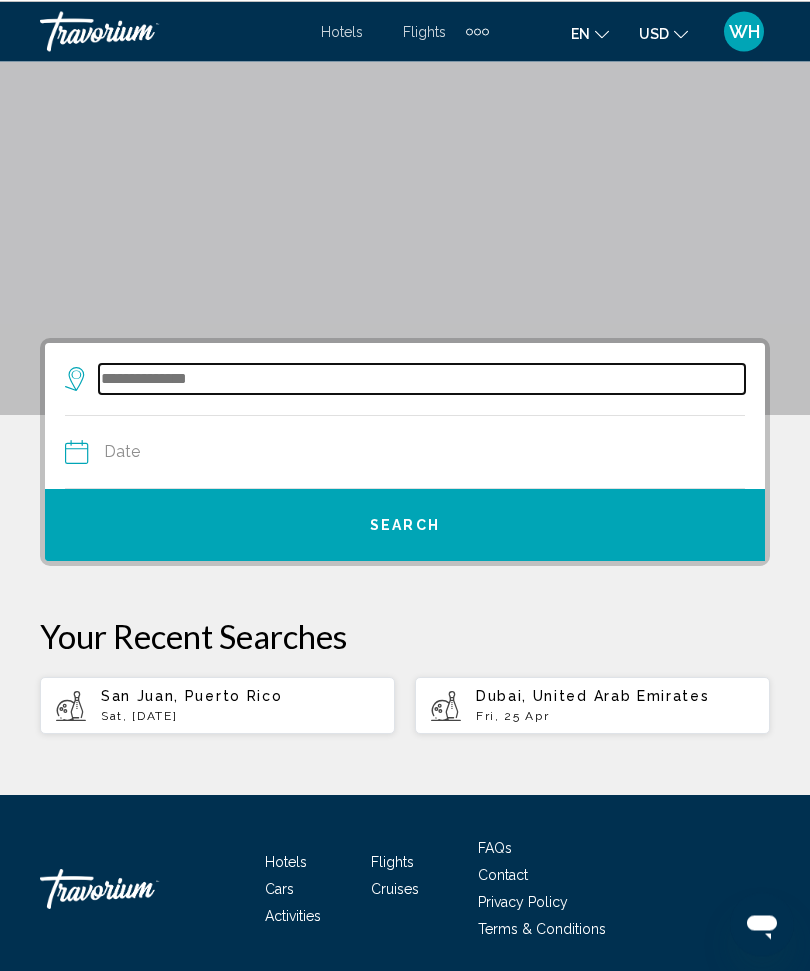 scroll, scrollTop: 204, scrollLeft: 0, axis: vertical 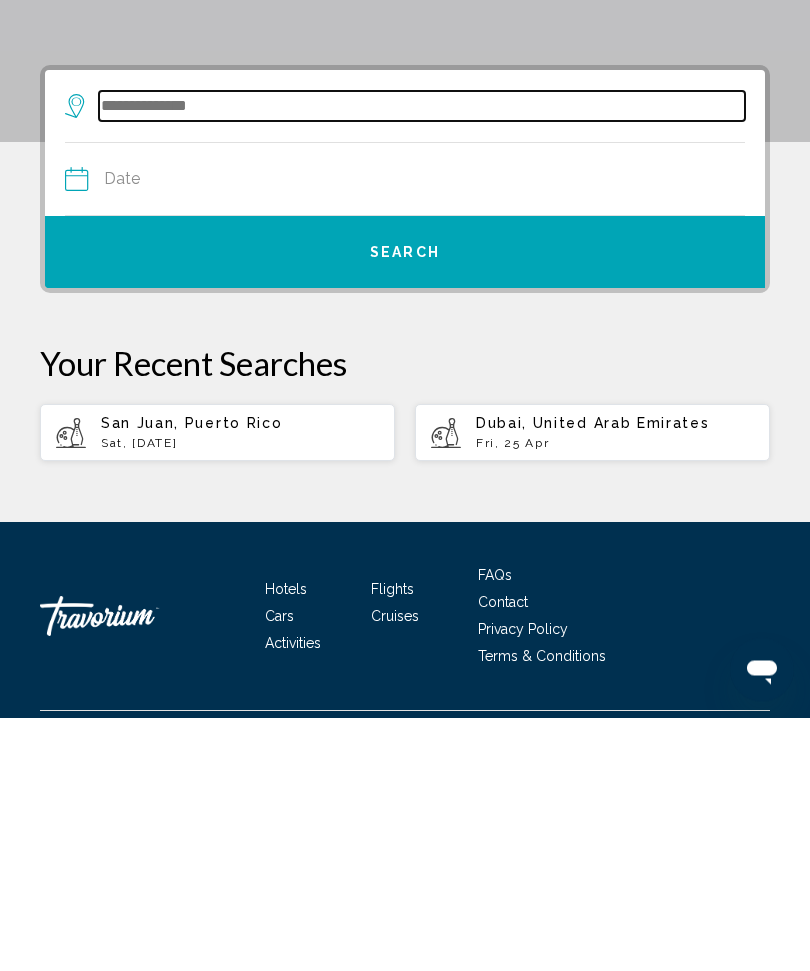 click at bounding box center [422, 360] 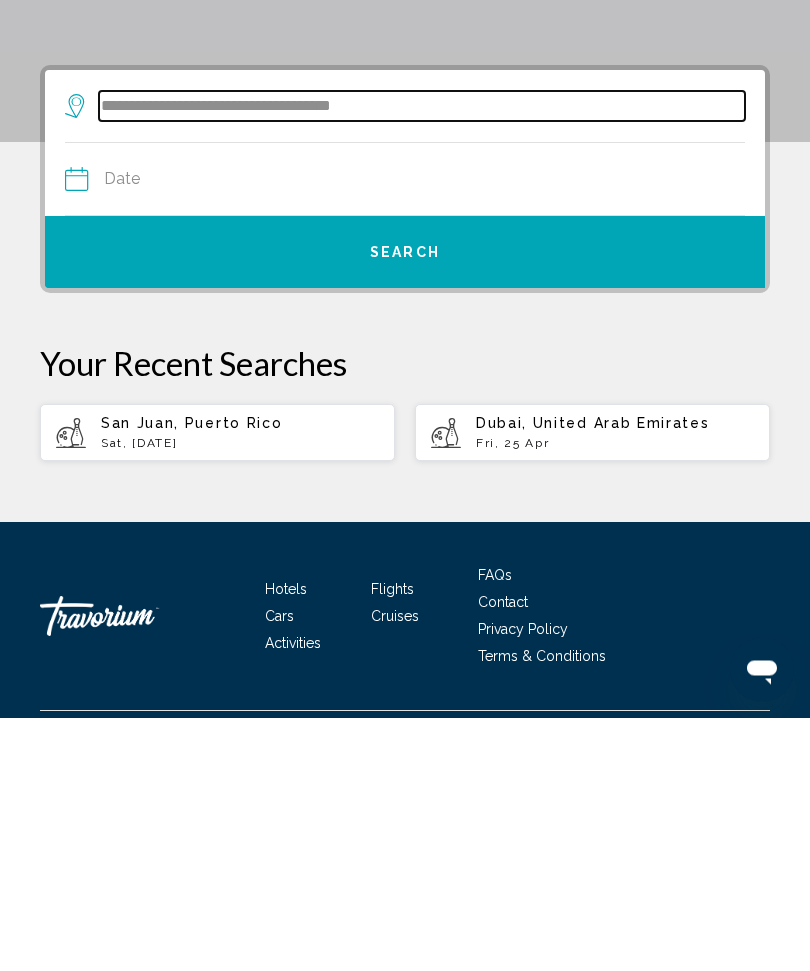 type on "**********" 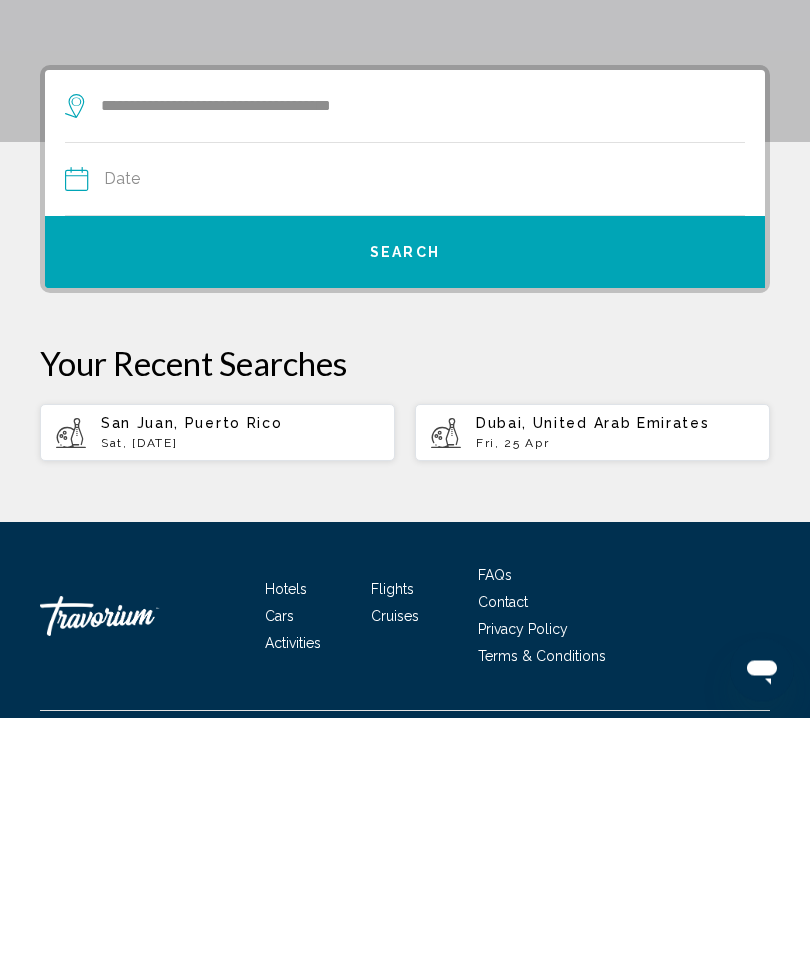 click at bounding box center [234, 436] 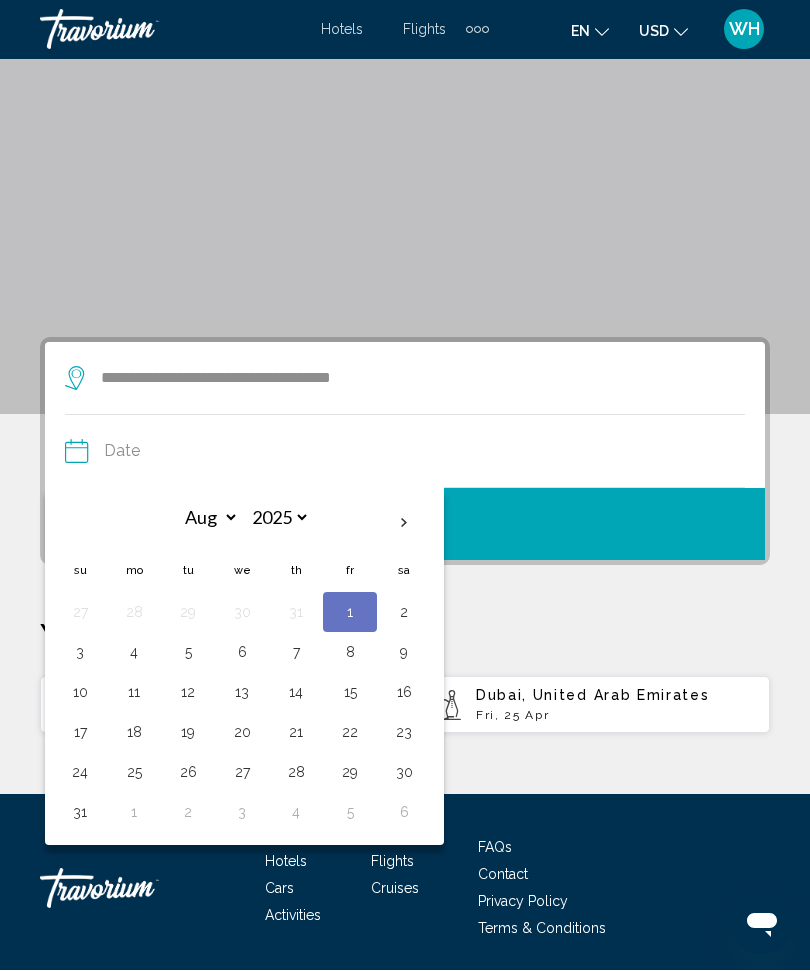 click at bounding box center (404, 524) 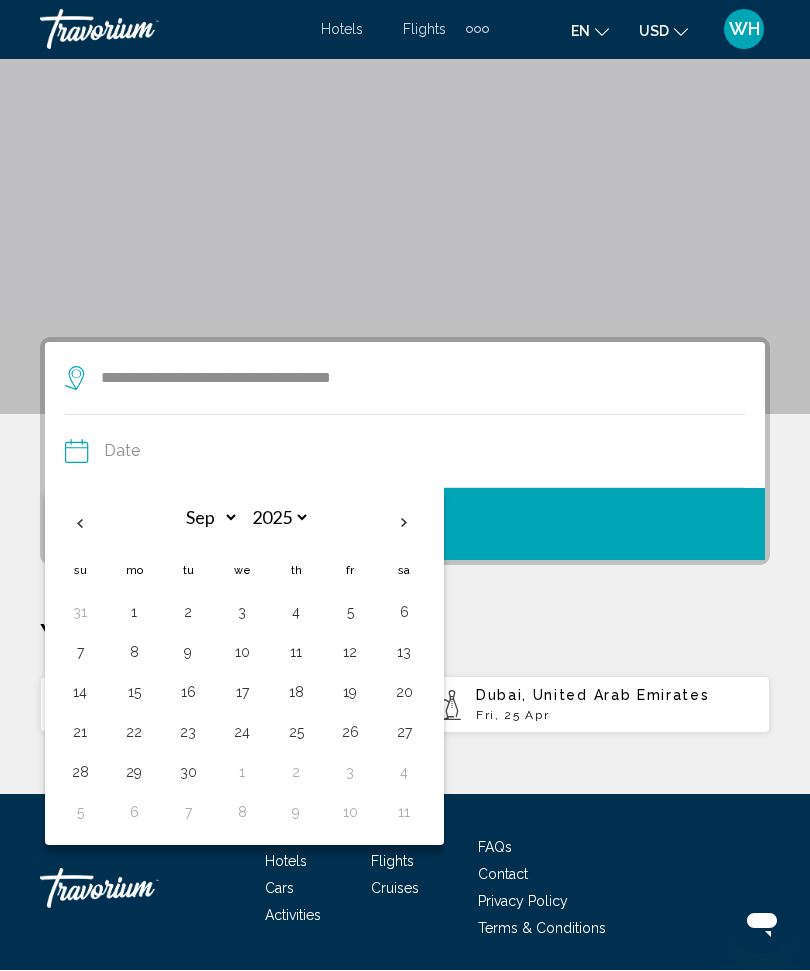 click at bounding box center [404, 524] 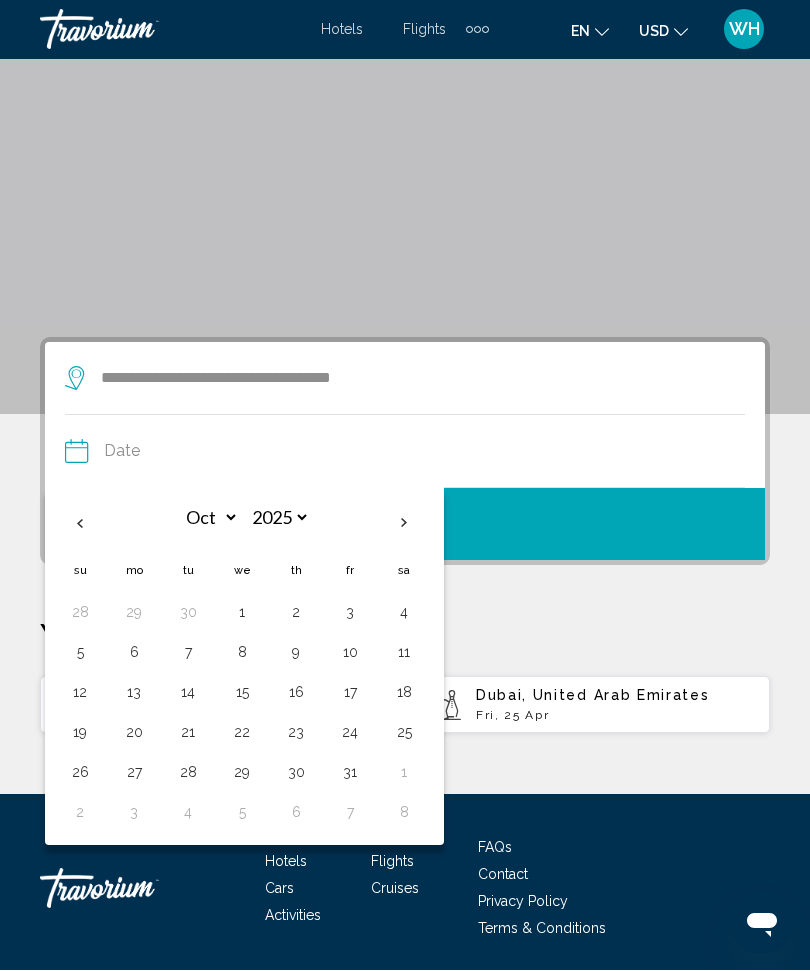 click on "15" at bounding box center [242, 693] 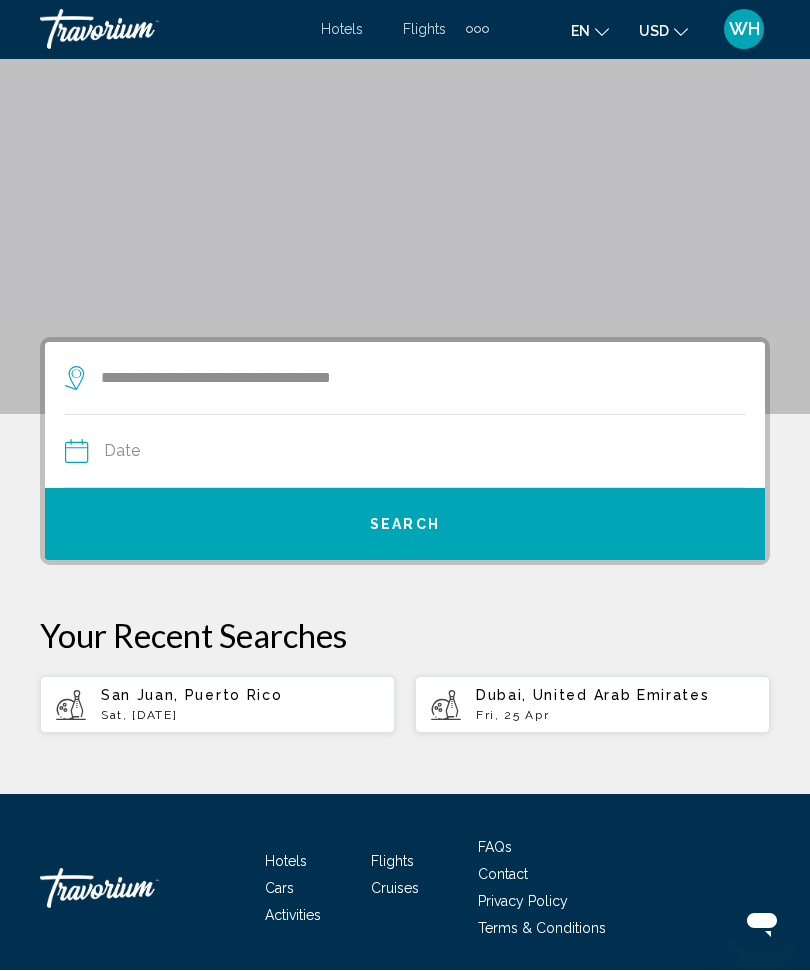 type on "**********" 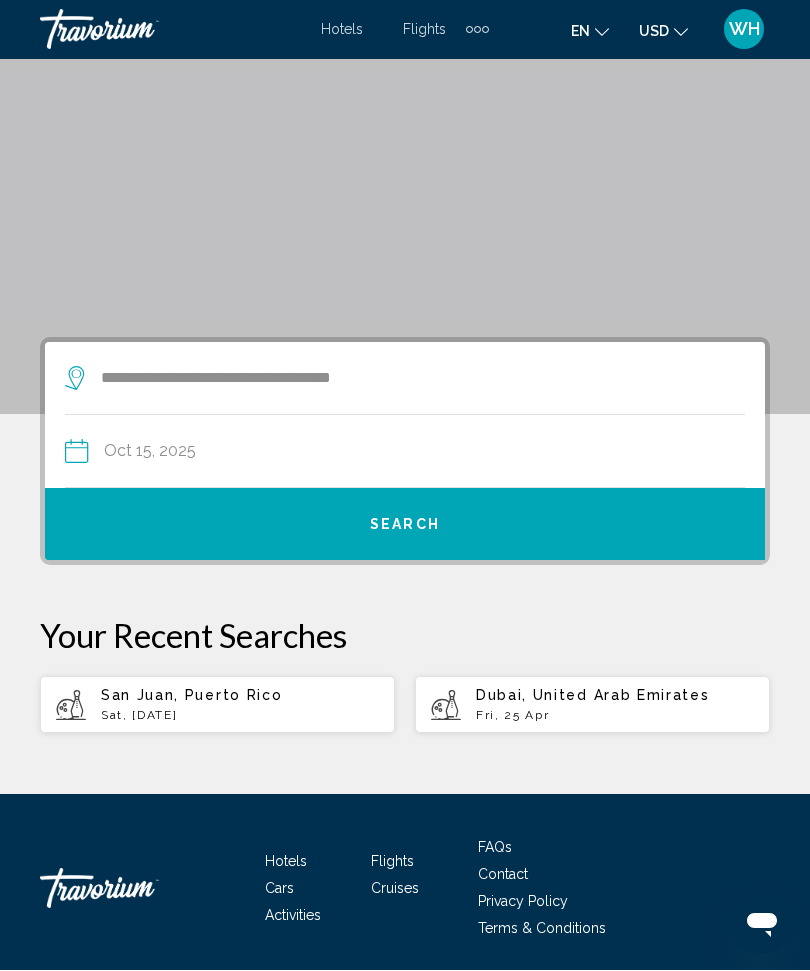 click on "Search" at bounding box center (405, 525) 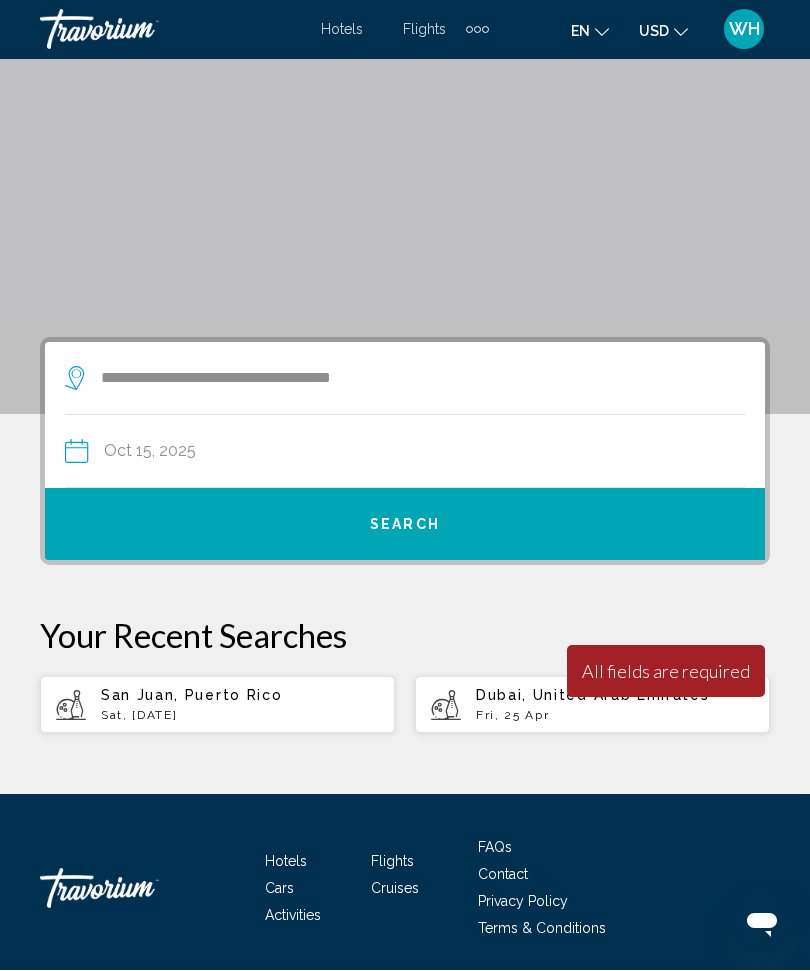 click on "Search" at bounding box center [405, 525] 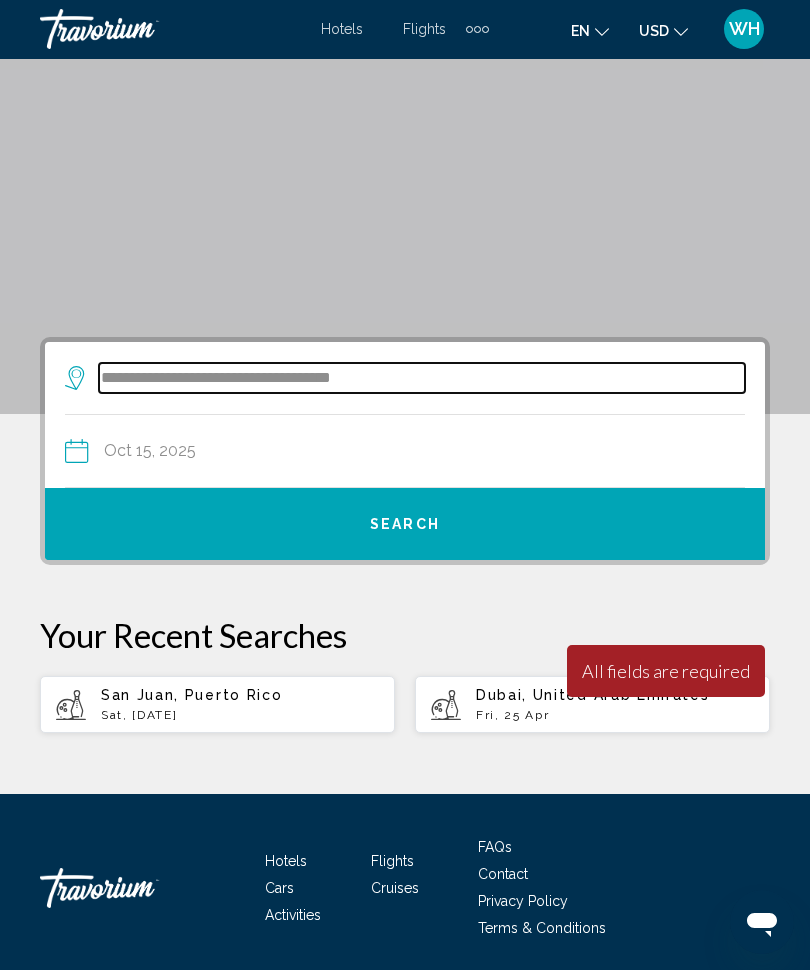click on "**********" at bounding box center (422, 379) 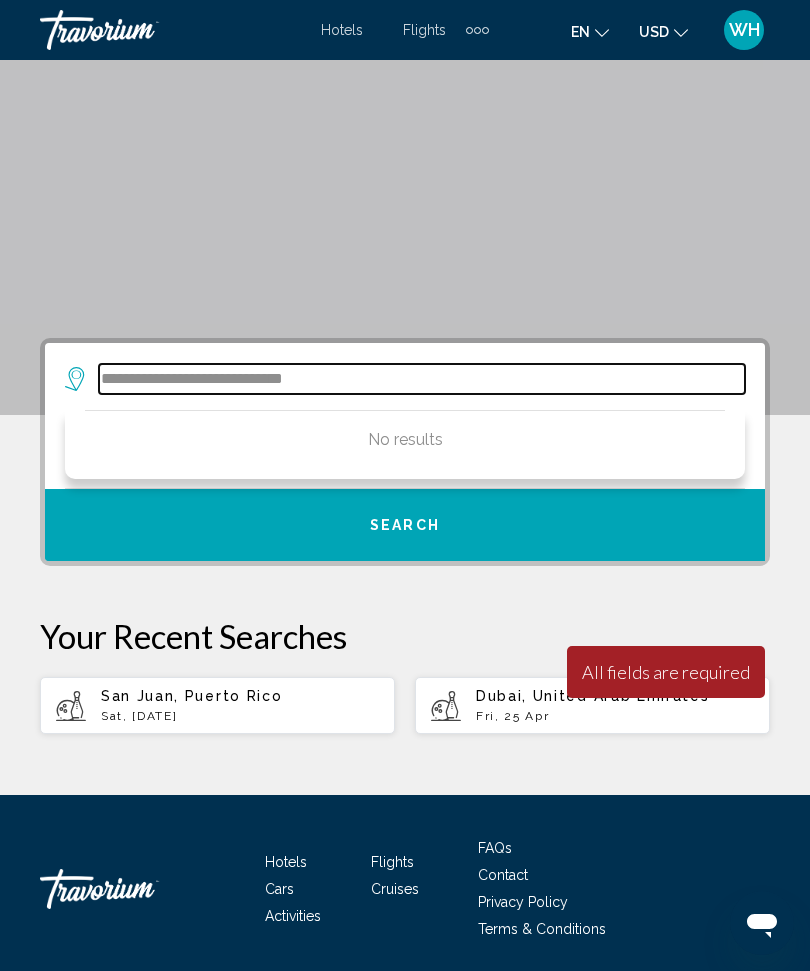 click on "**********" at bounding box center (422, 379) 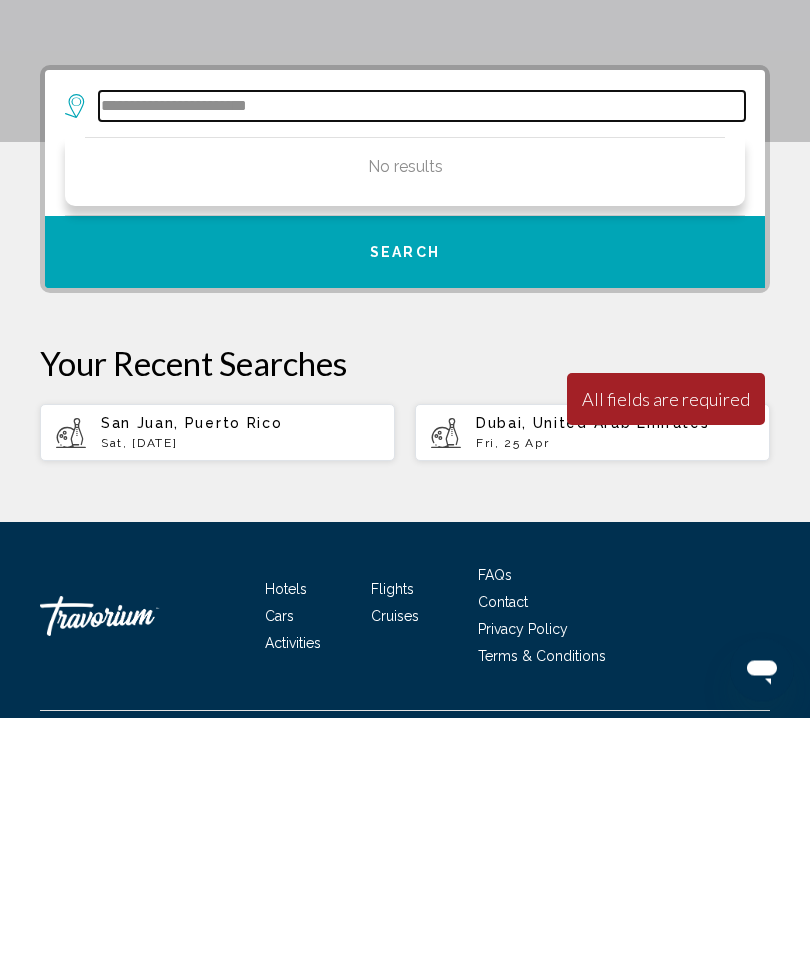 click on "**********" at bounding box center (422, 360) 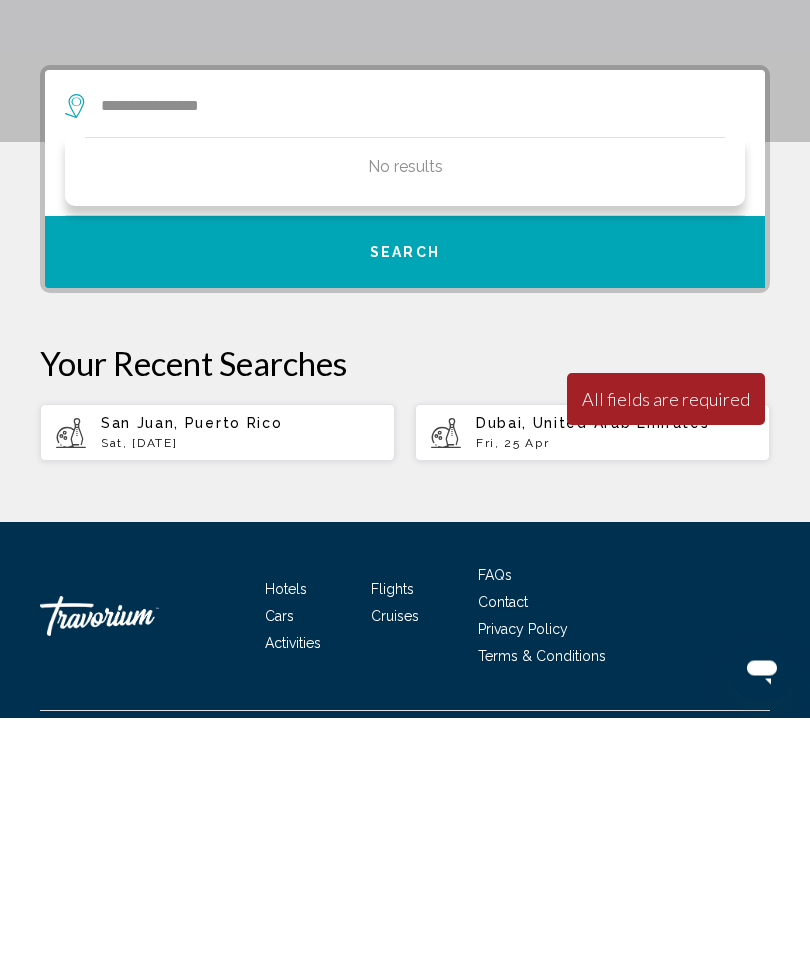 click on "Search" at bounding box center [405, 506] 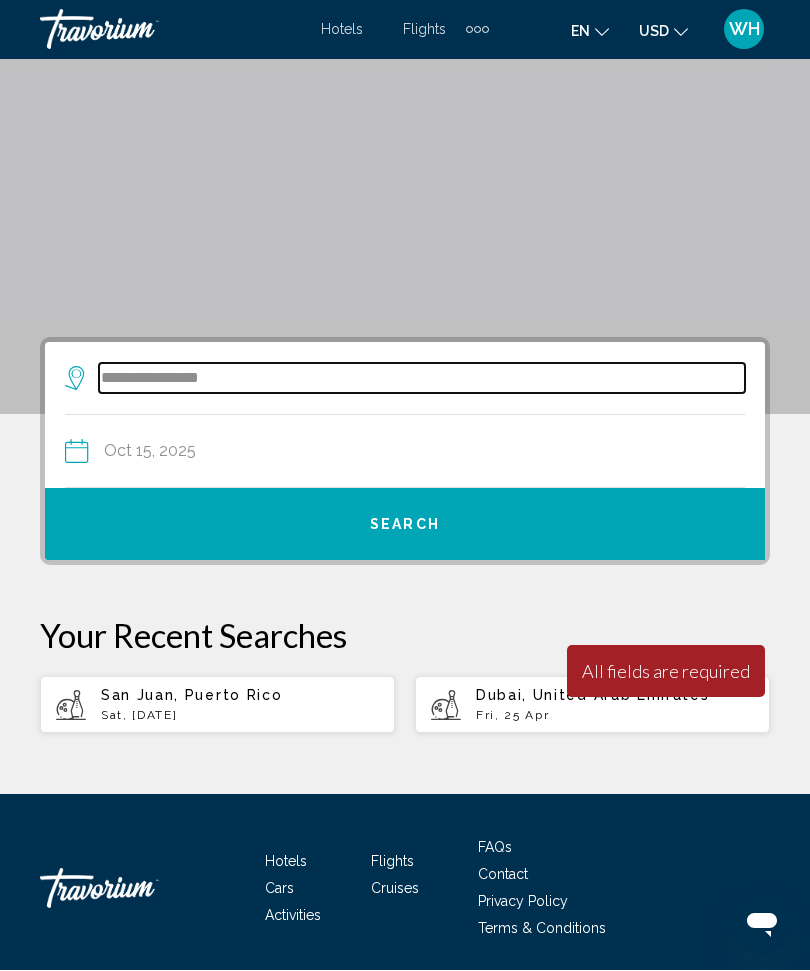 click on "**********" at bounding box center [422, 379] 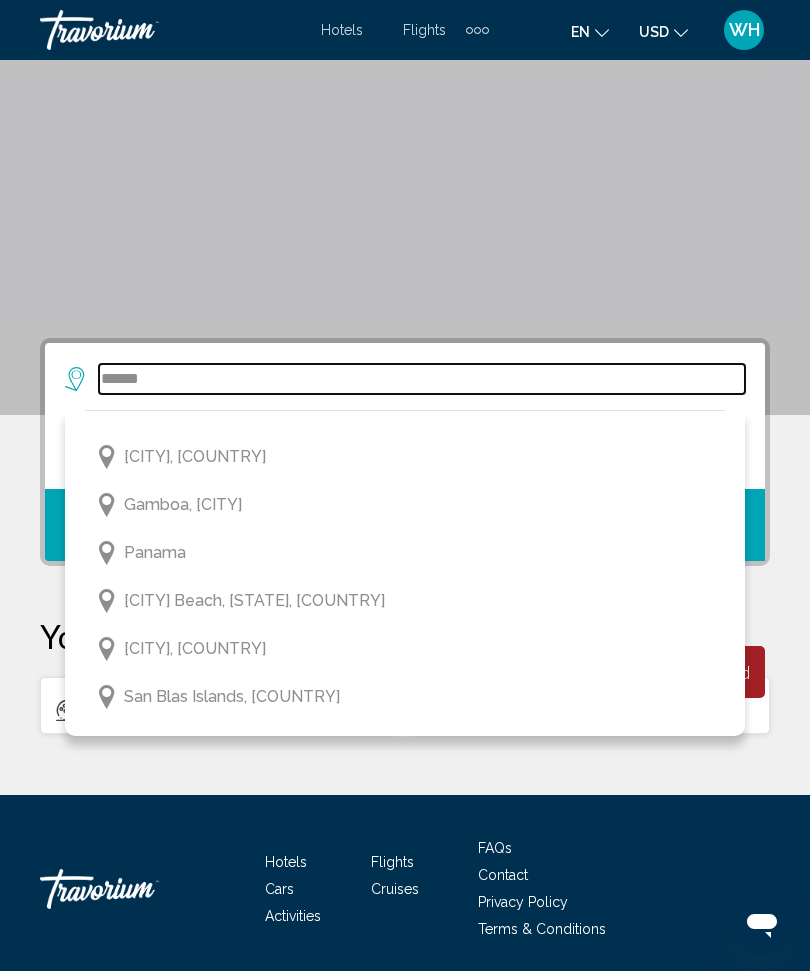scroll, scrollTop: 132, scrollLeft: 0, axis: vertical 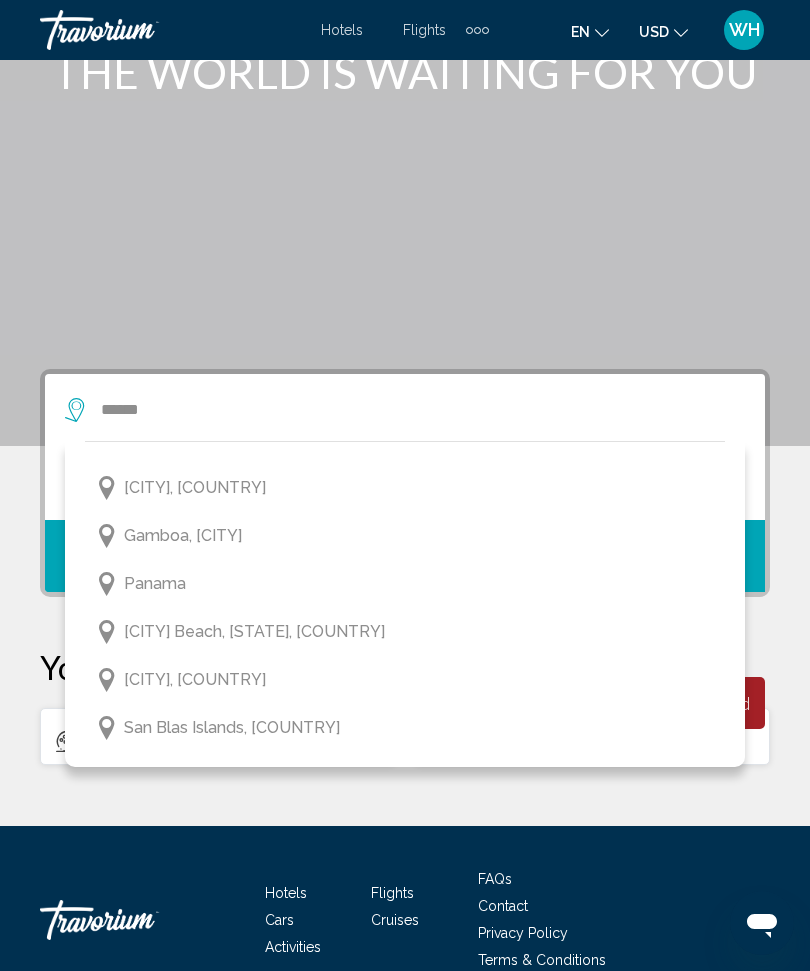 click on "[CITY], [COUNTRY]" at bounding box center [195, 680] 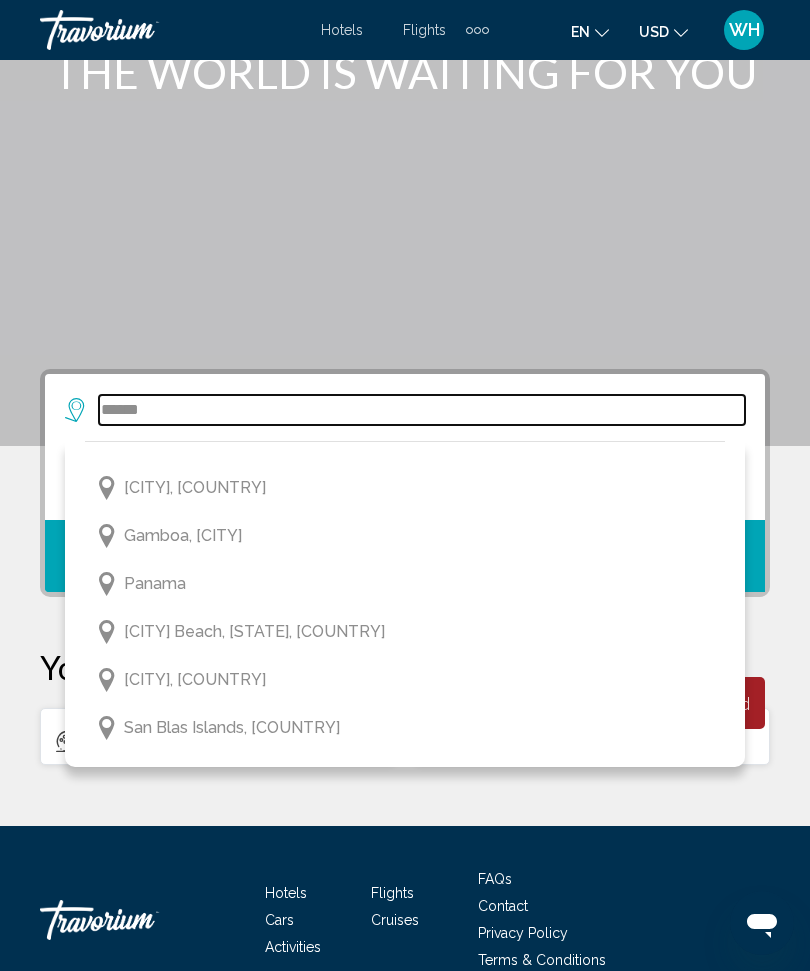 type on "**********" 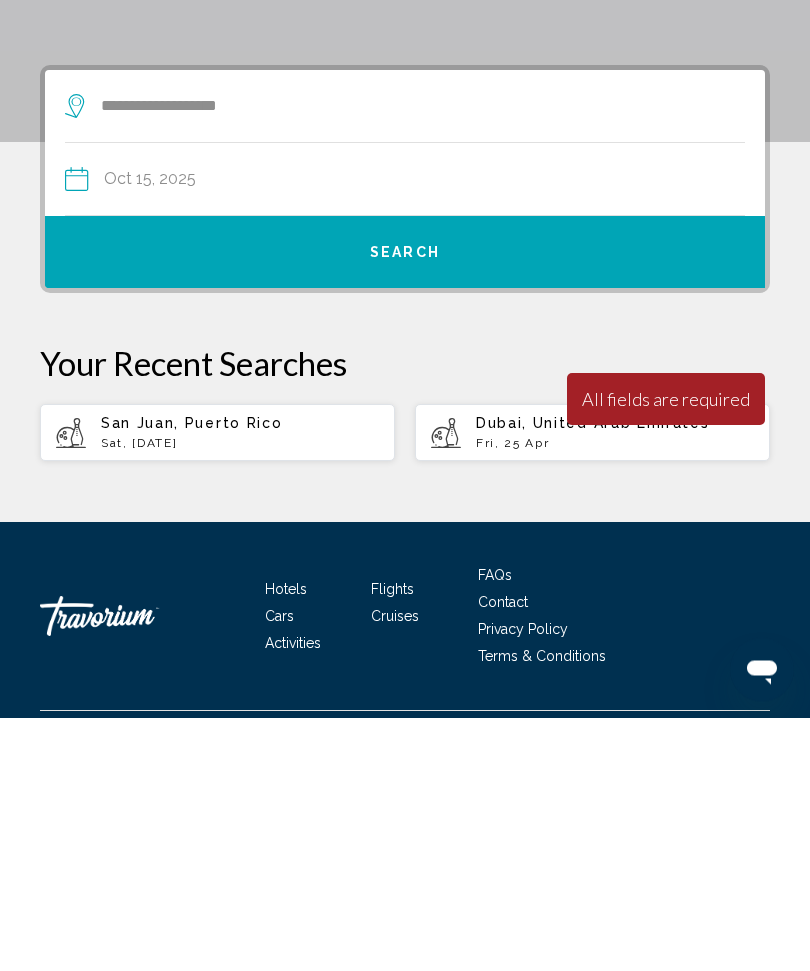 click on "Search" at bounding box center [405, 506] 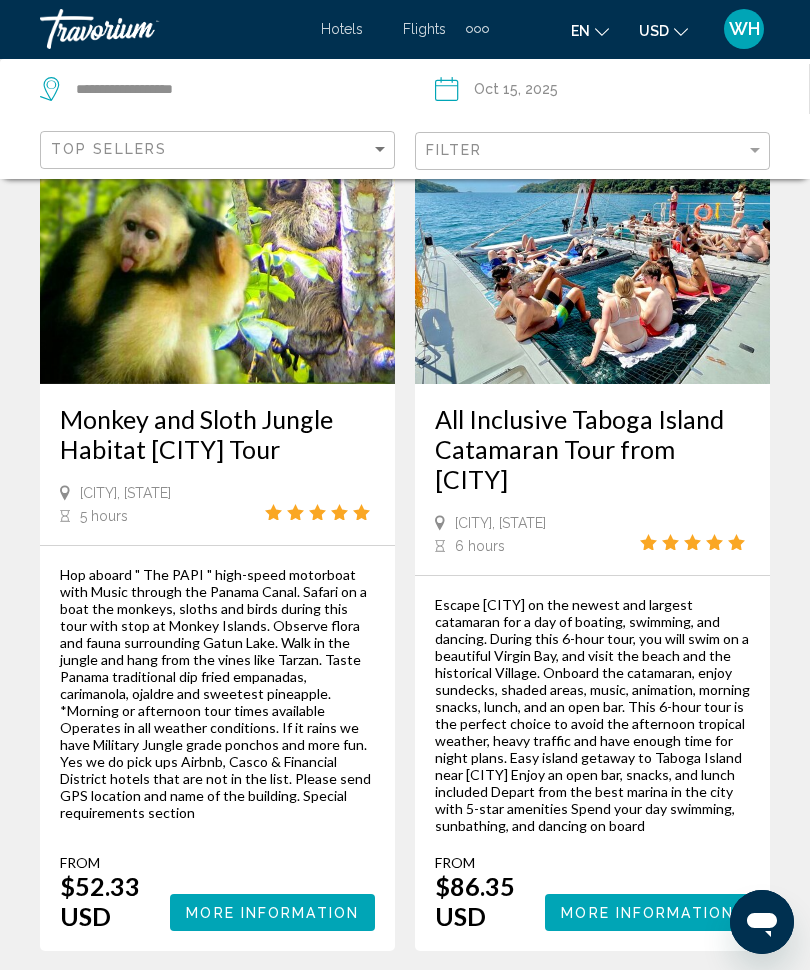 scroll, scrollTop: 0, scrollLeft: 0, axis: both 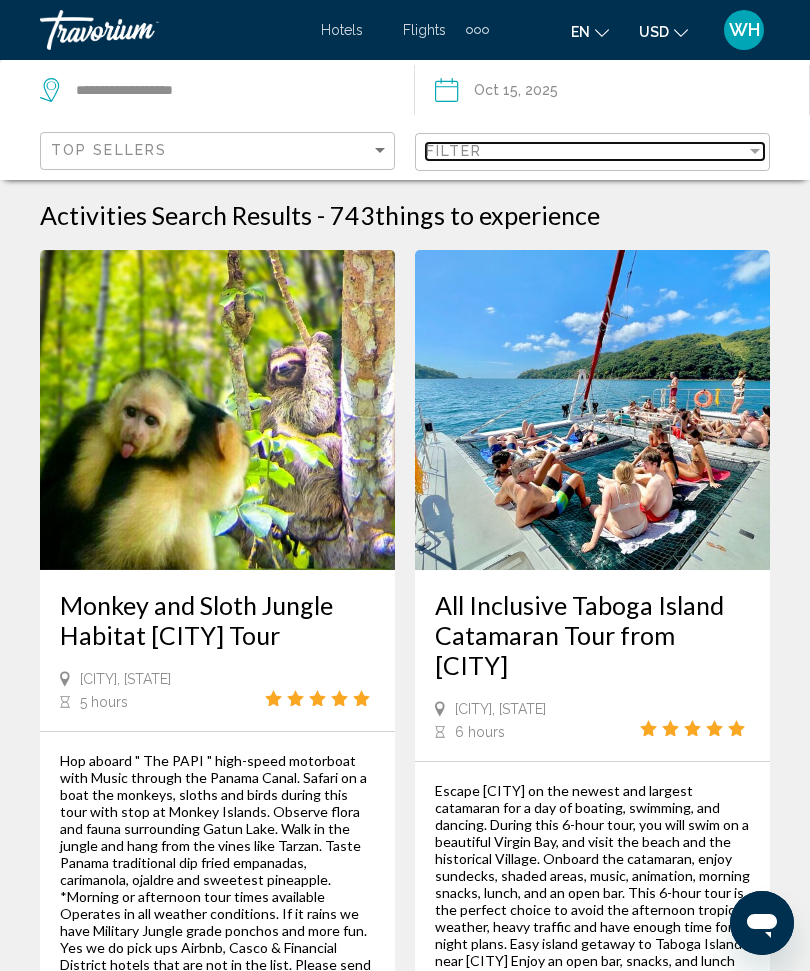 click on "Filter" at bounding box center [586, 151] 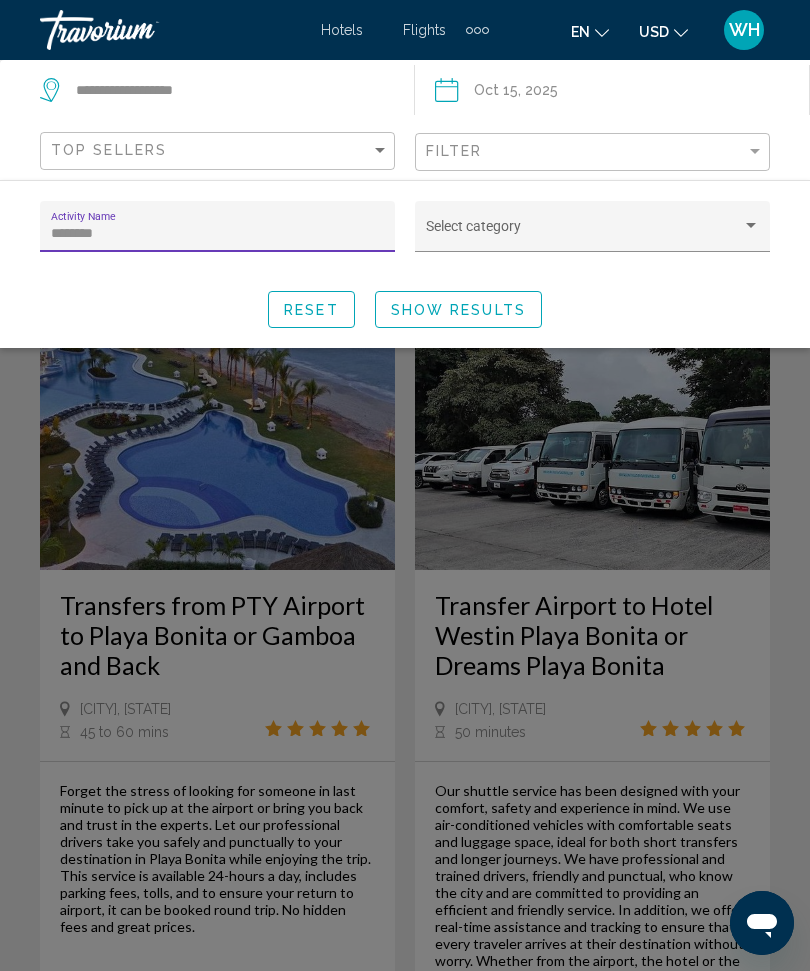 type on "*********" 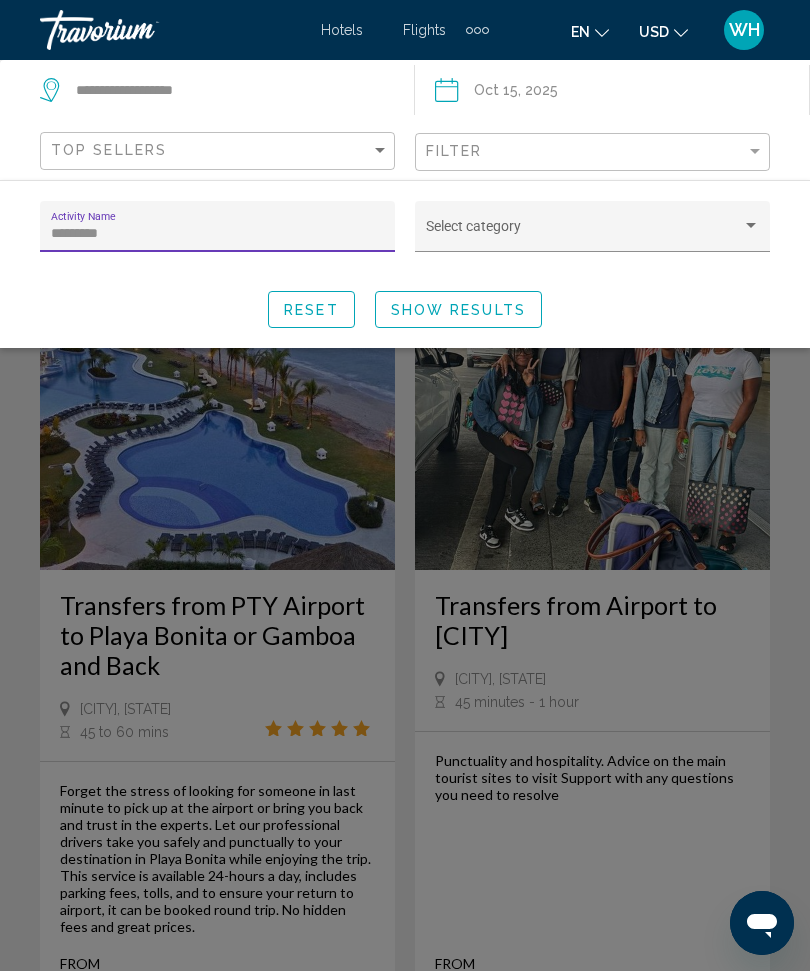 click 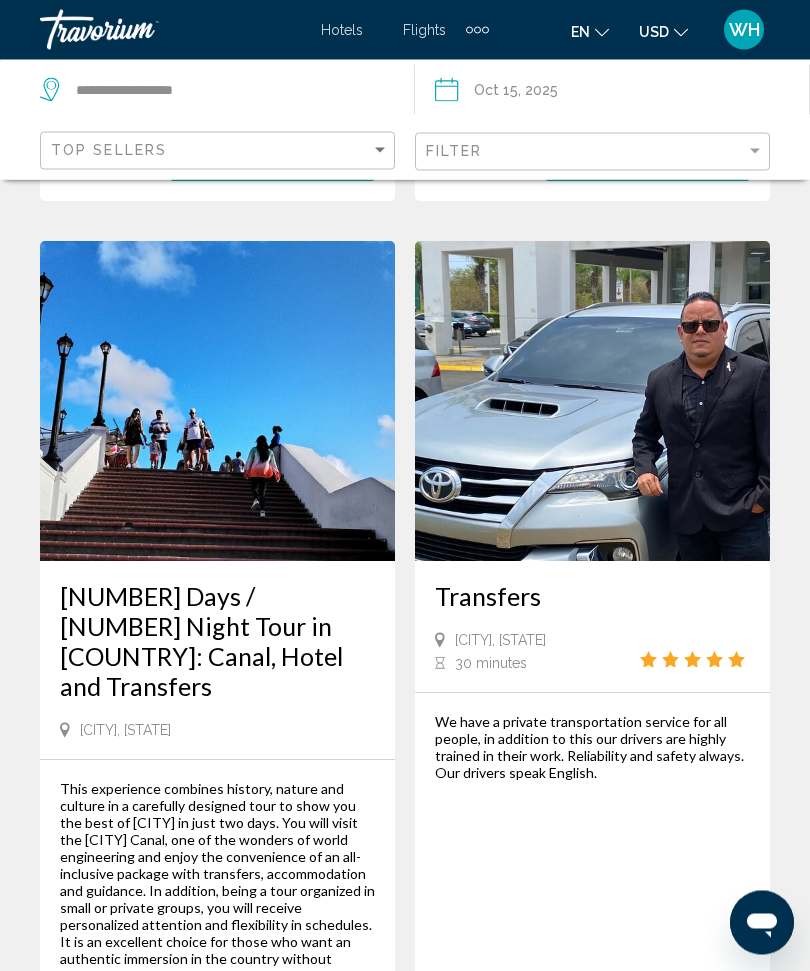 scroll, scrollTop: 2710, scrollLeft: 0, axis: vertical 